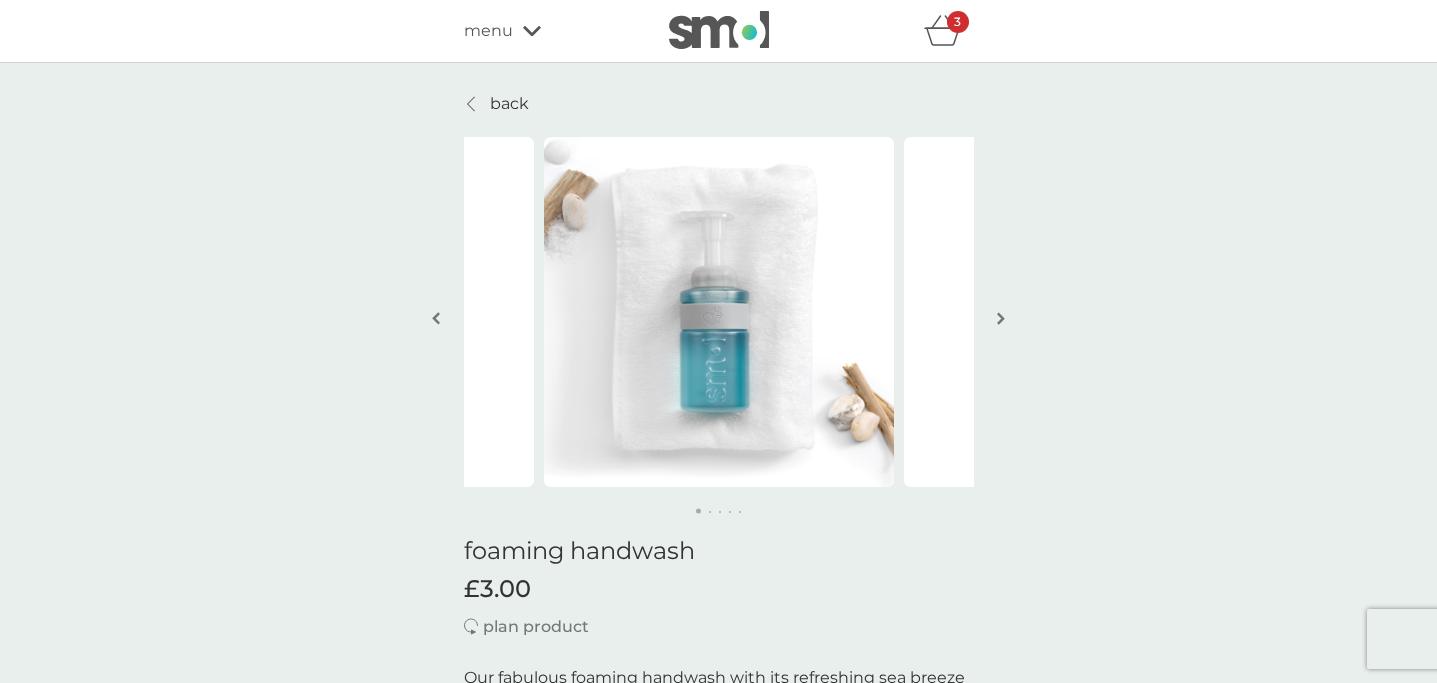 select on "119" 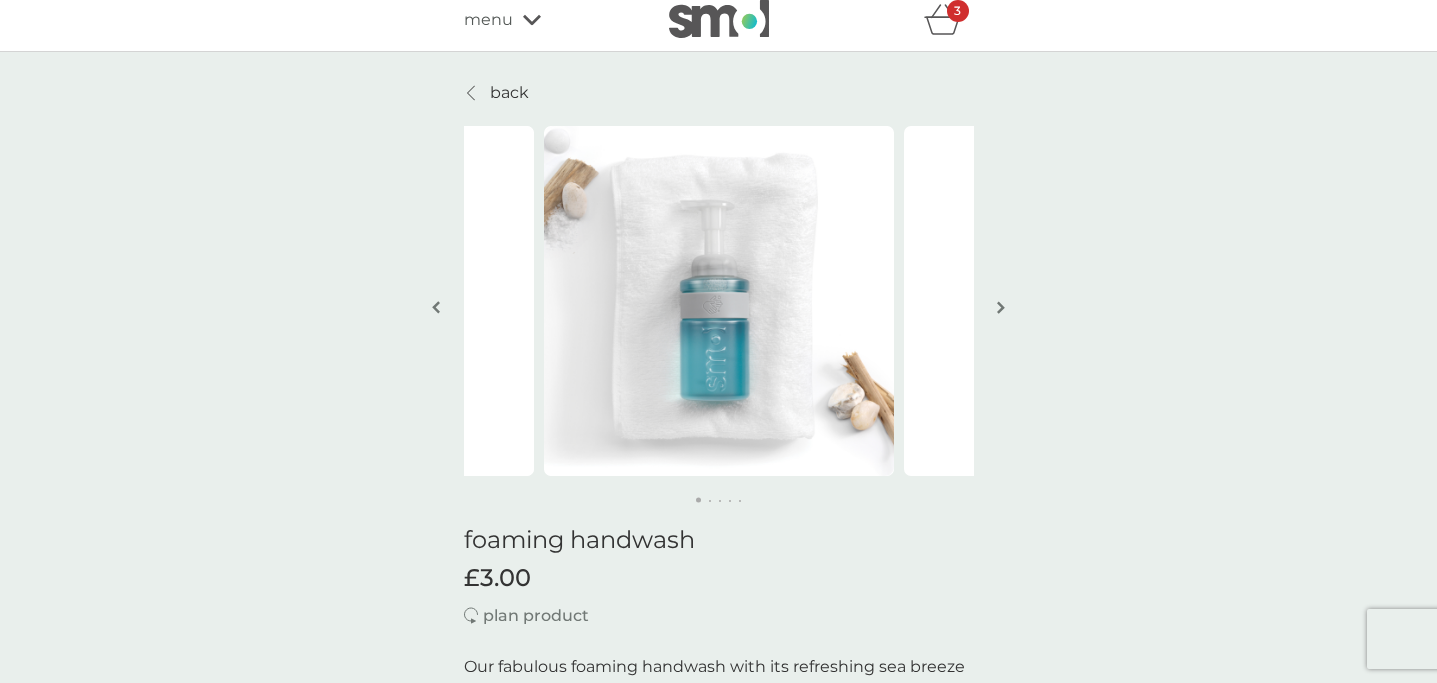 click at bounding box center (1001, 307) 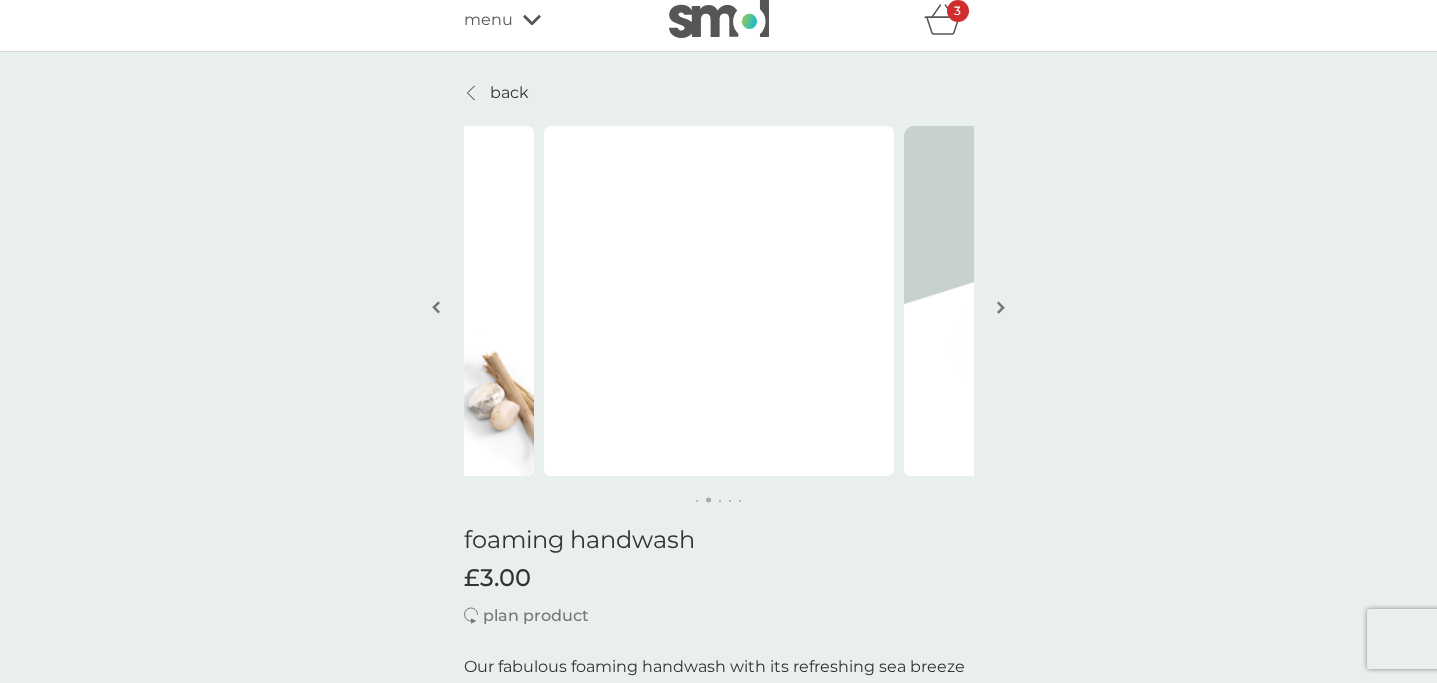 click at bounding box center [1001, 309] 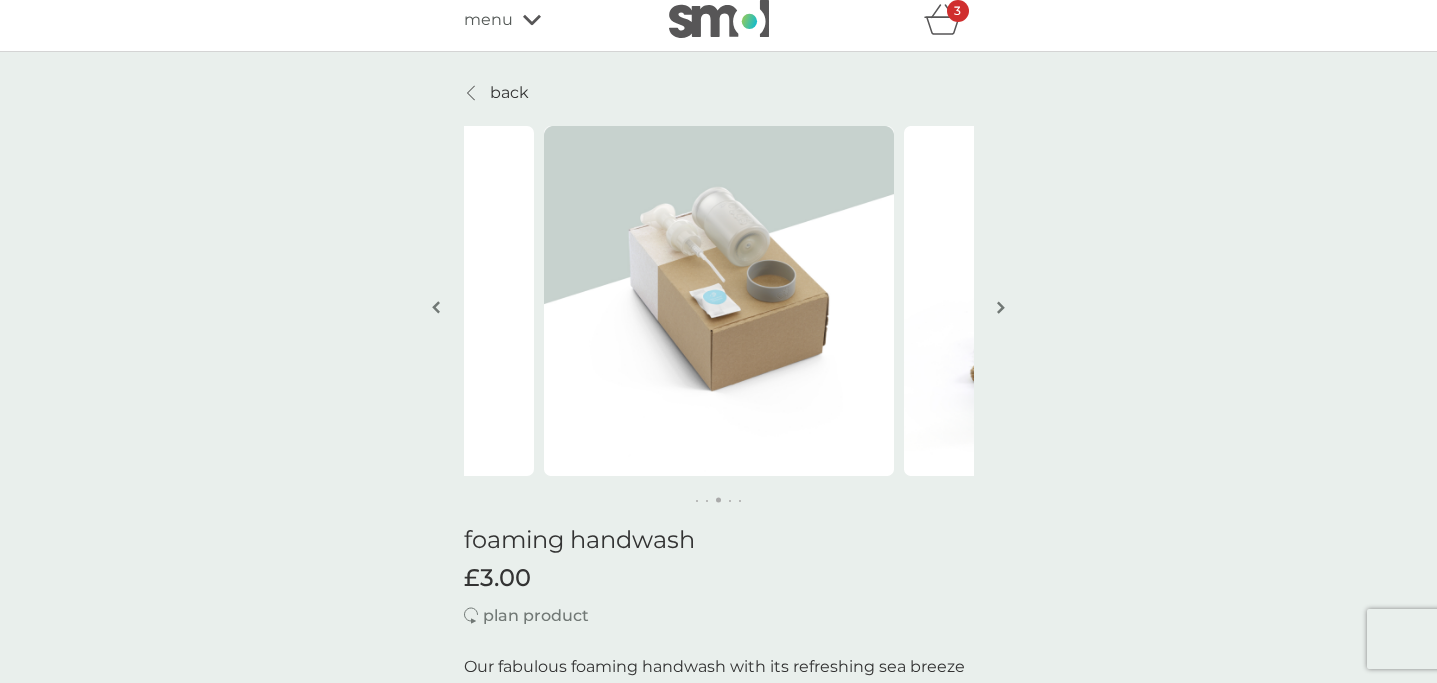 click at bounding box center (1001, 309) 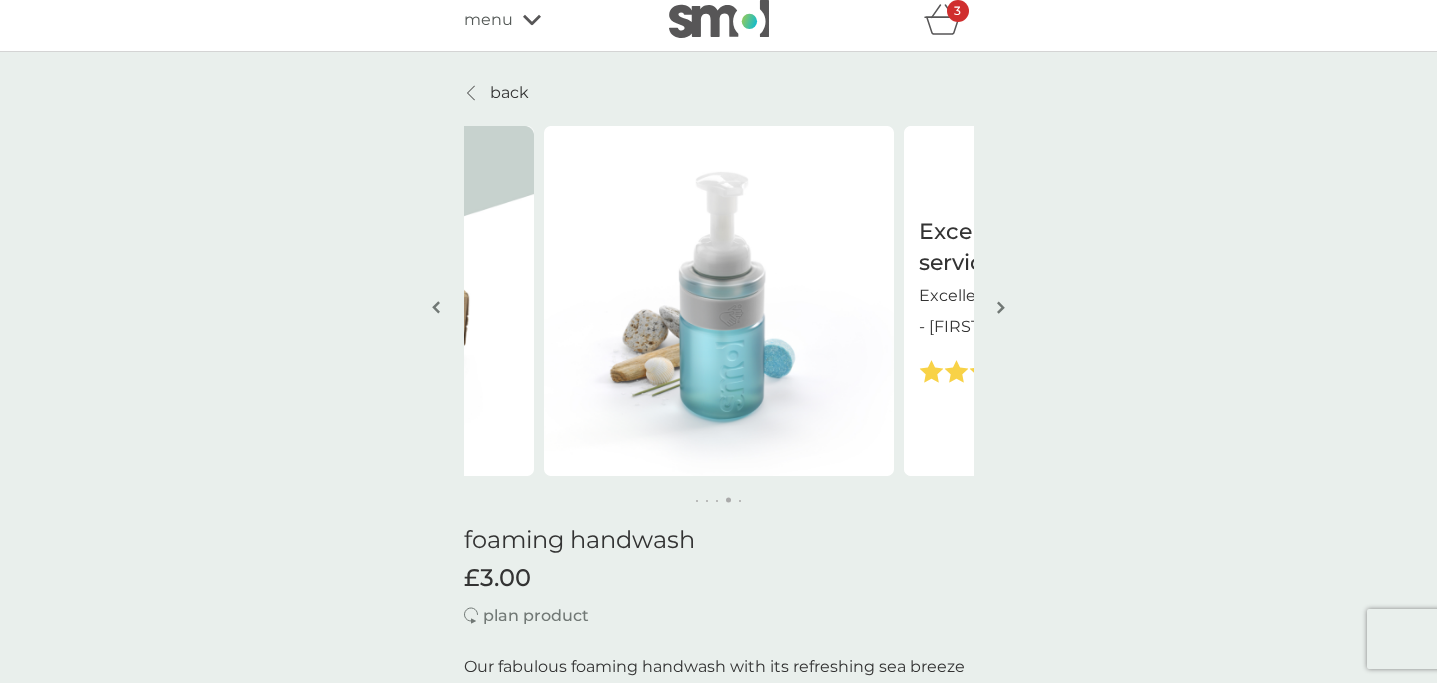 click at bounding box center [1001, 309] 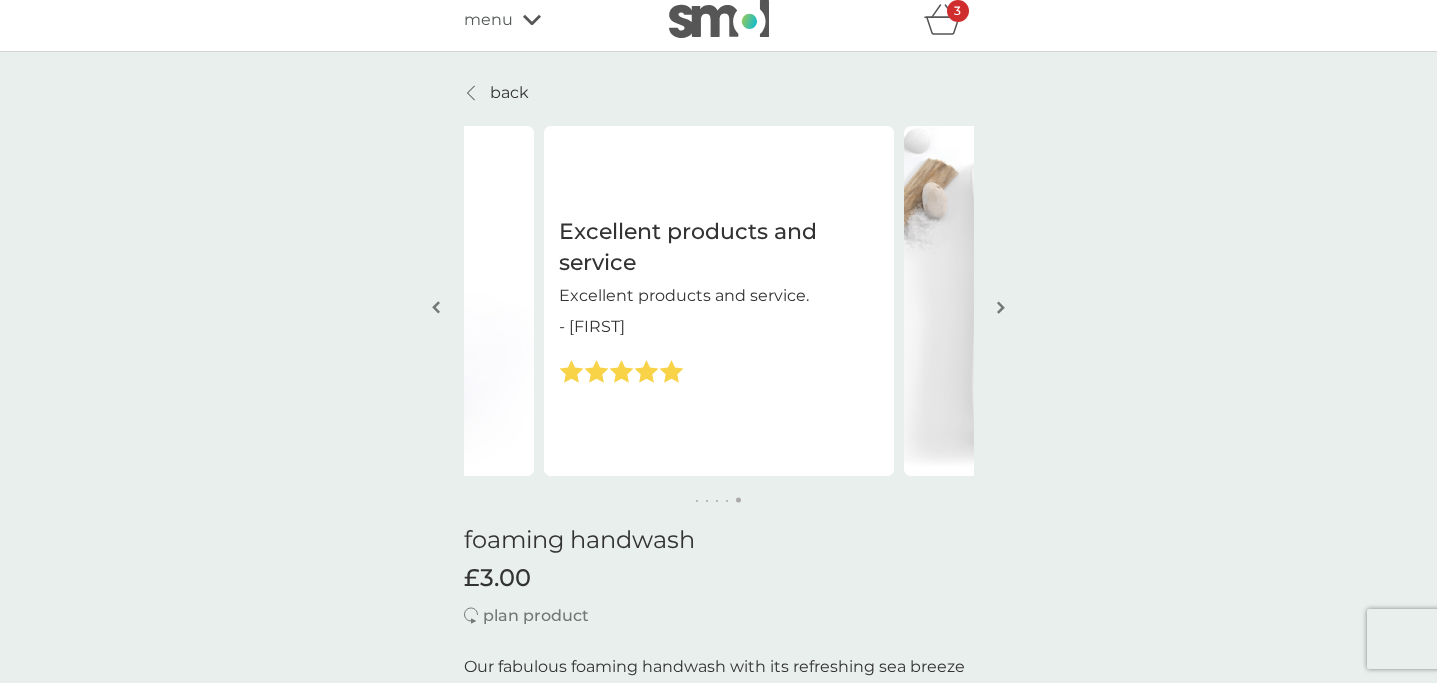 click at bounding box center [1001, 309] 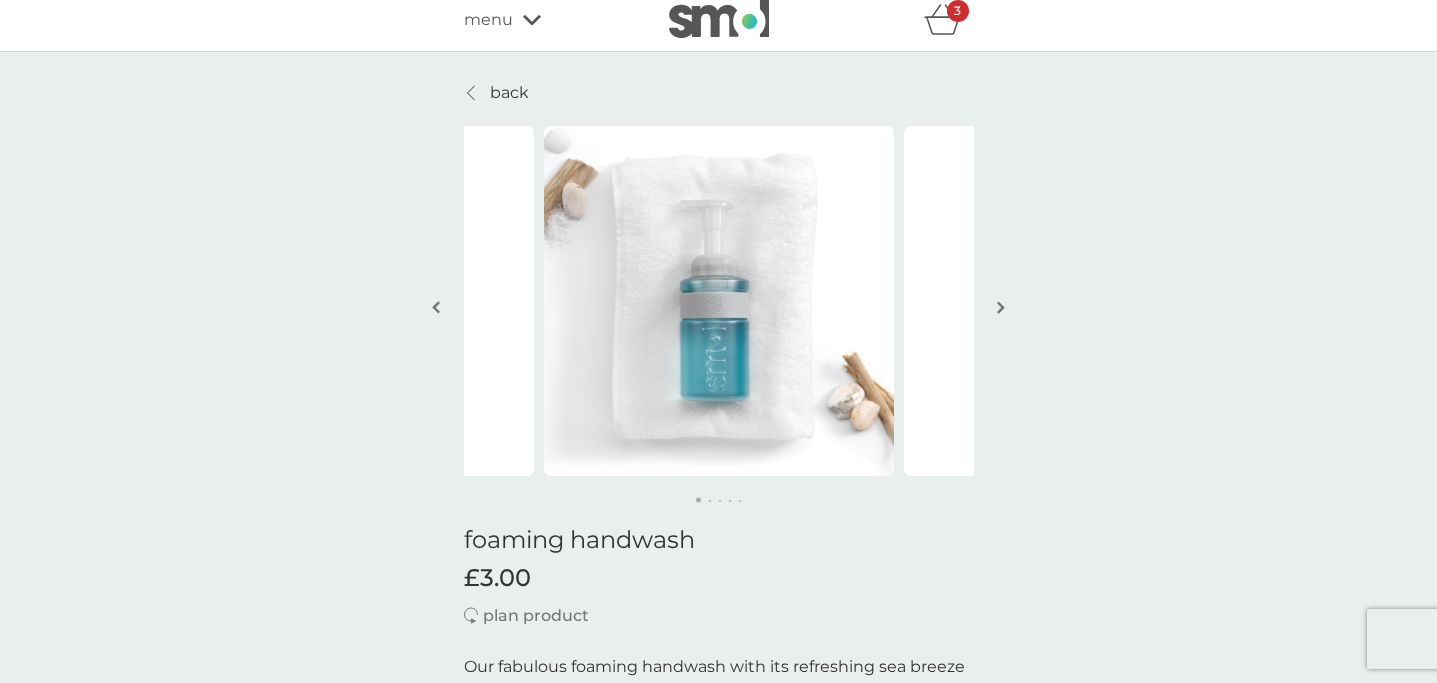 click at bounding box center [1001, 309] 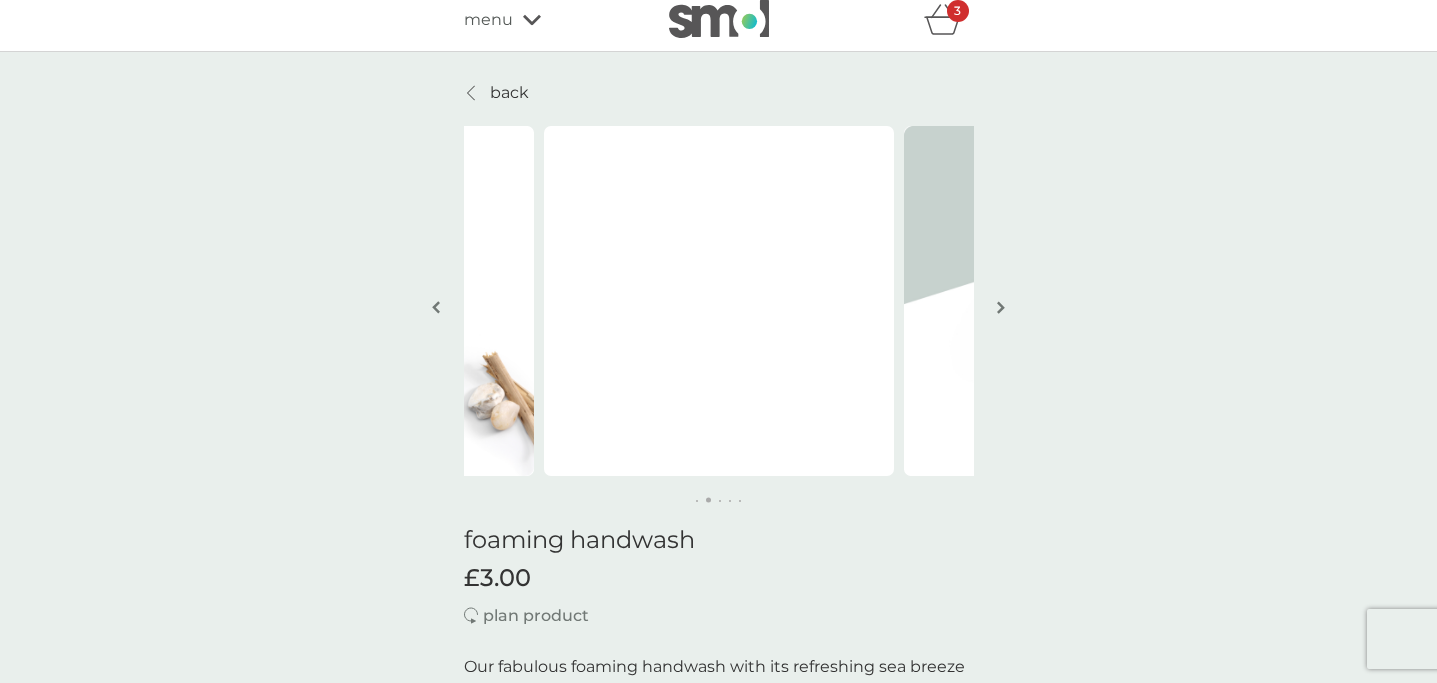 click at bounding box center [1001, 309] 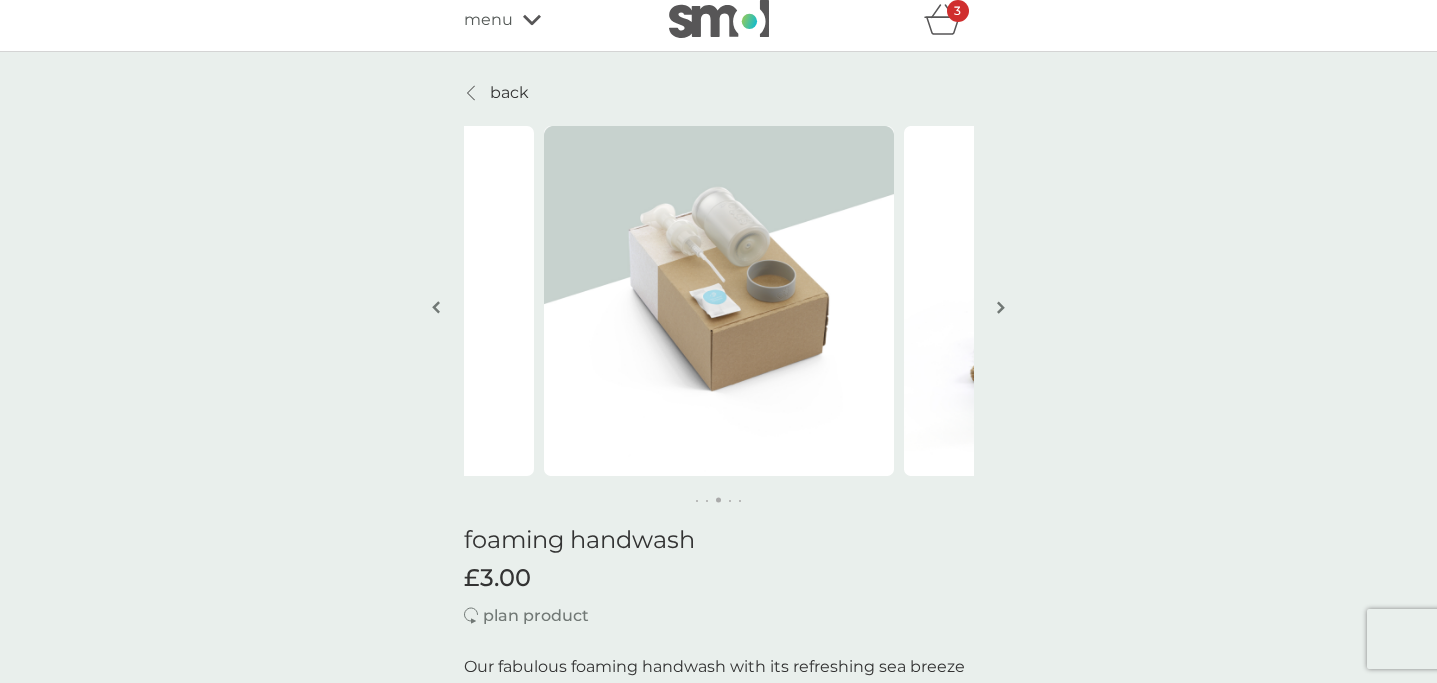 click 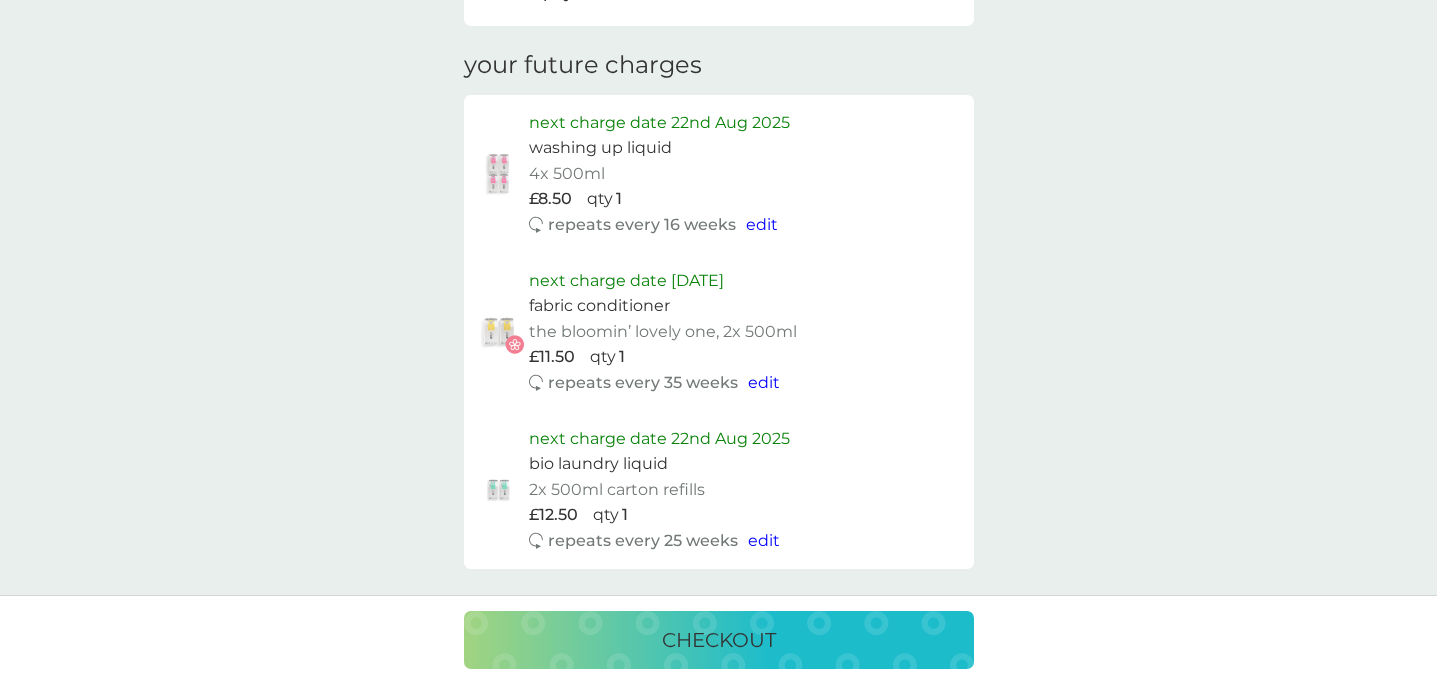scroll, scrollTop: 1097, scrollLeft: 0, axis: vertical 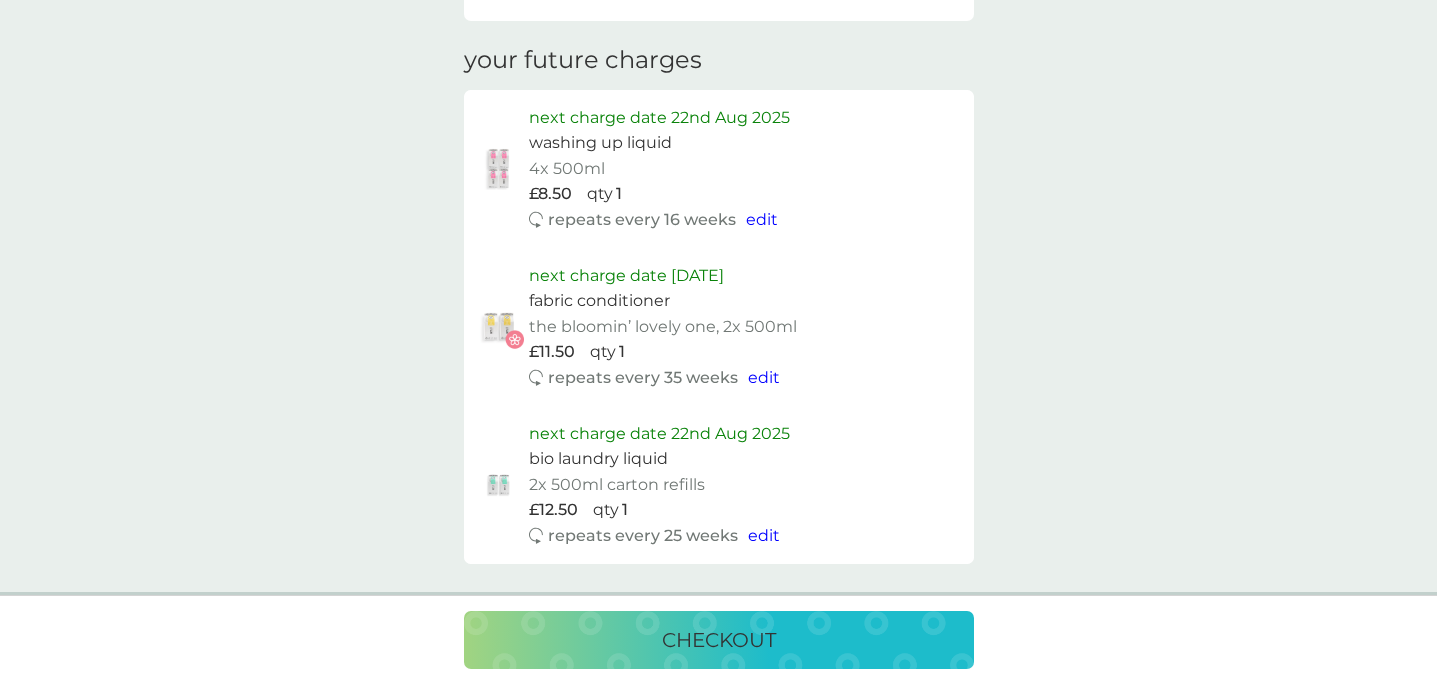 click on "next charge date [DATE] fabric conditioner the bloomin’ lovely one, 2x 500ml   £11.50 qty 1 repeats every 35 weeks edit" at bounding box center (746, 327) 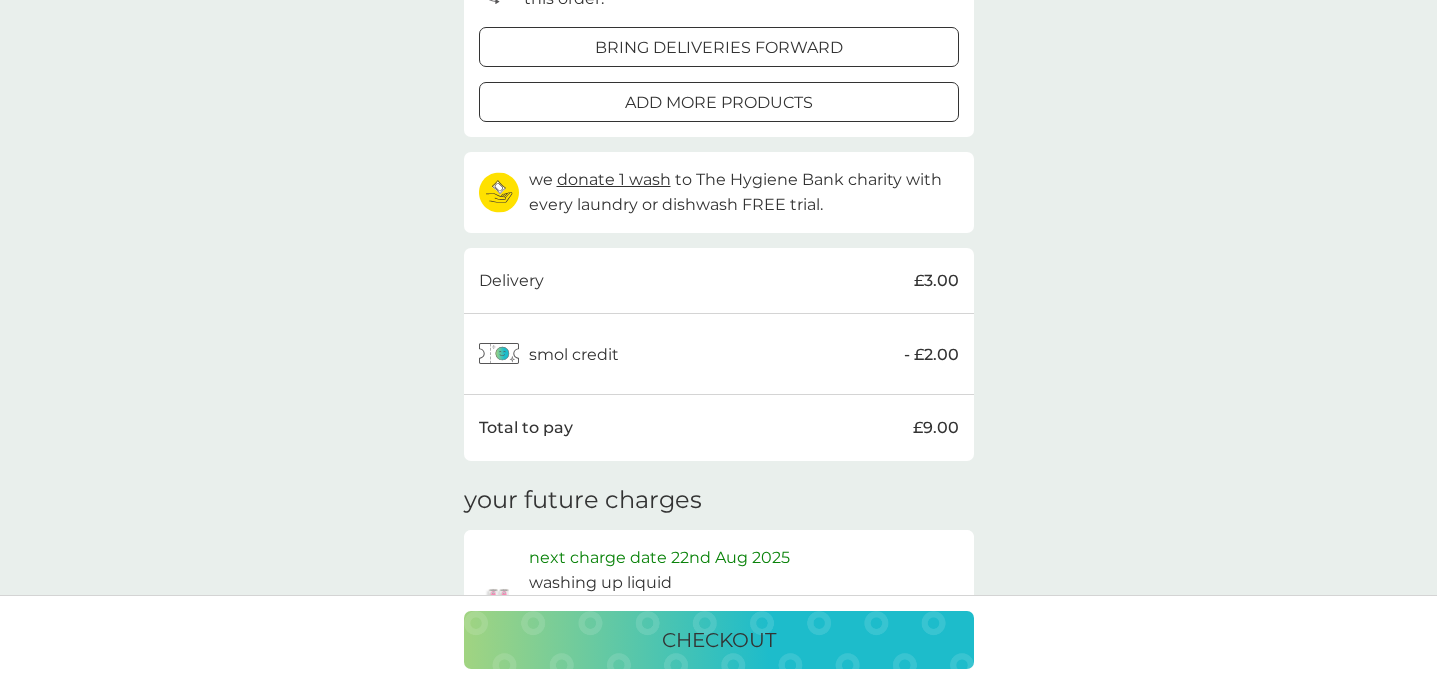 scroll, scrollTop: 0, scrollLeft: 0, axis: both 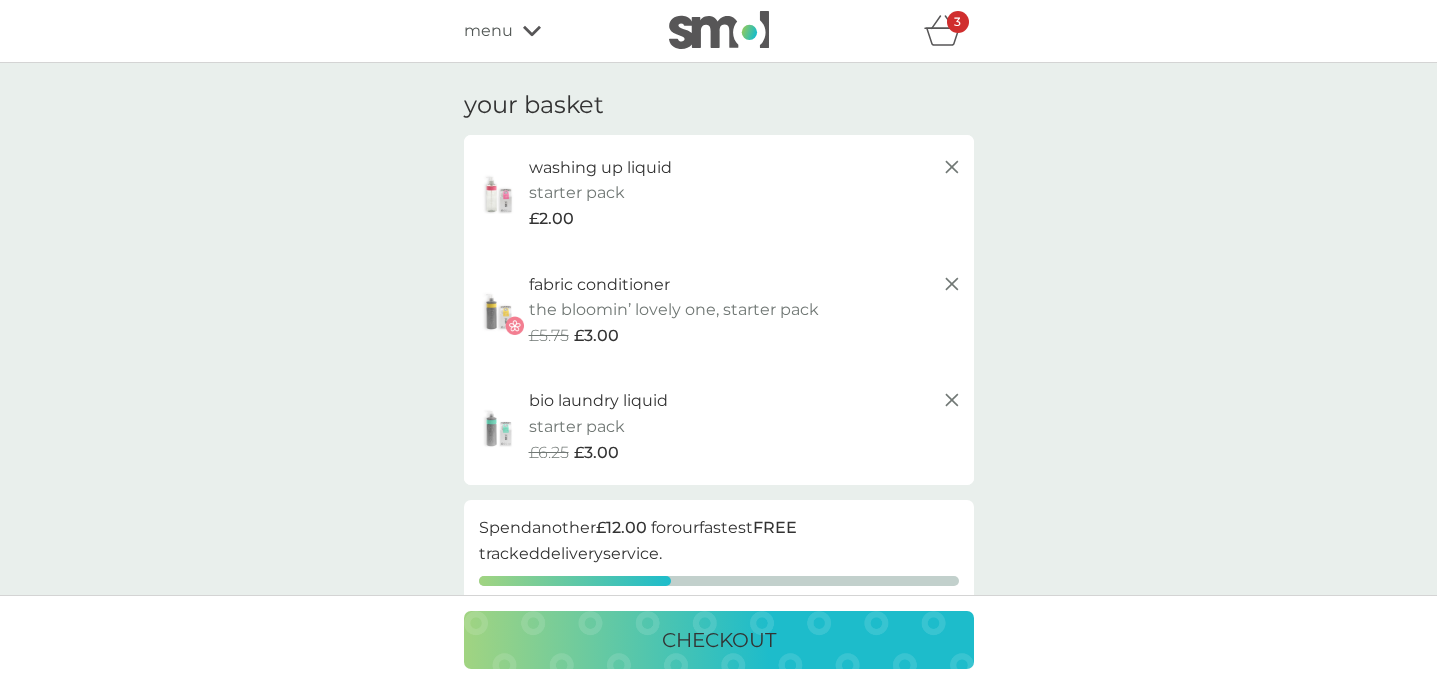 click 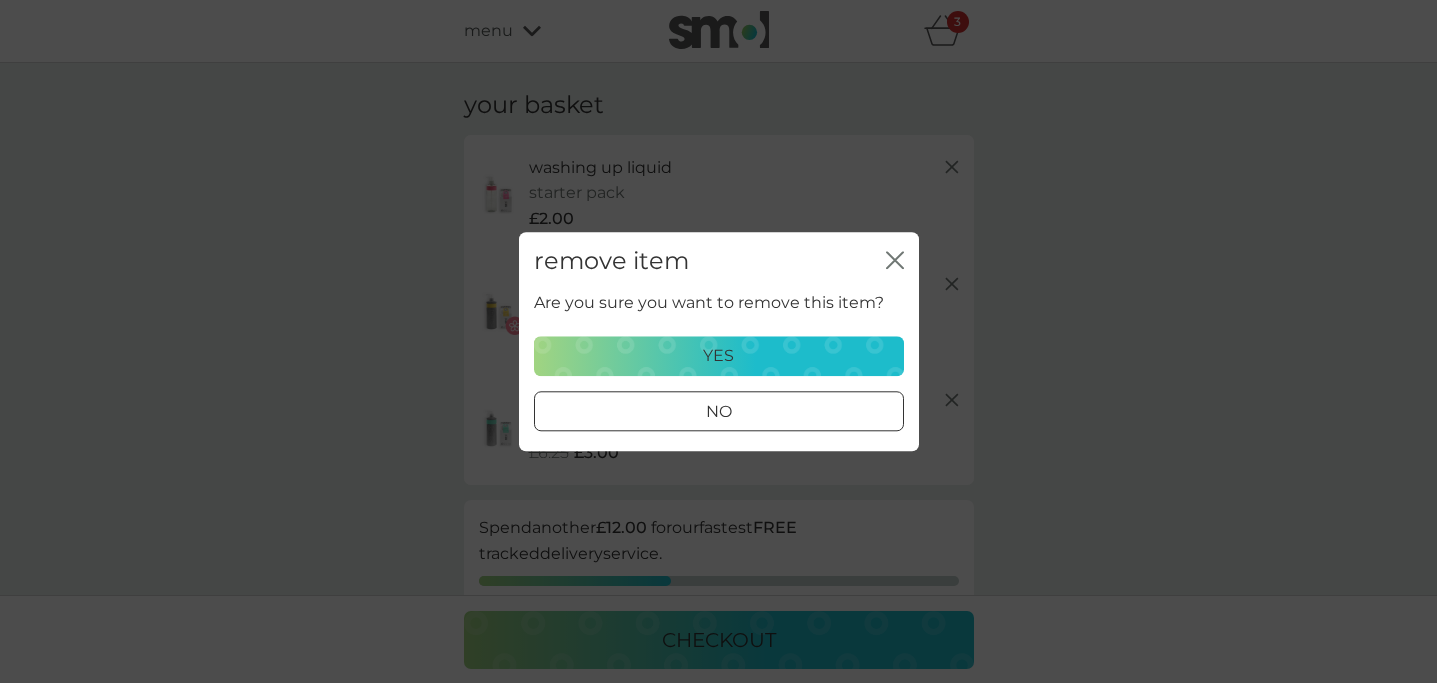 click on "yes" at bounding box center [719, 356] 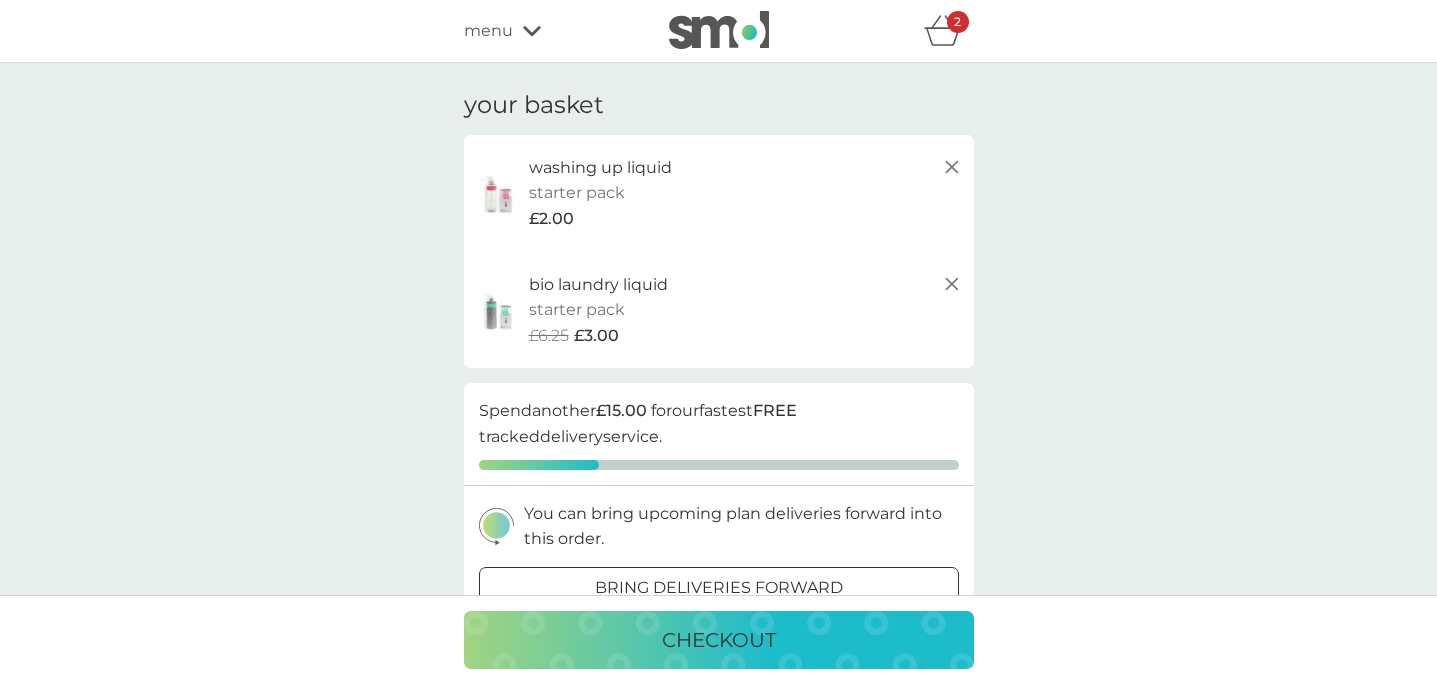 click 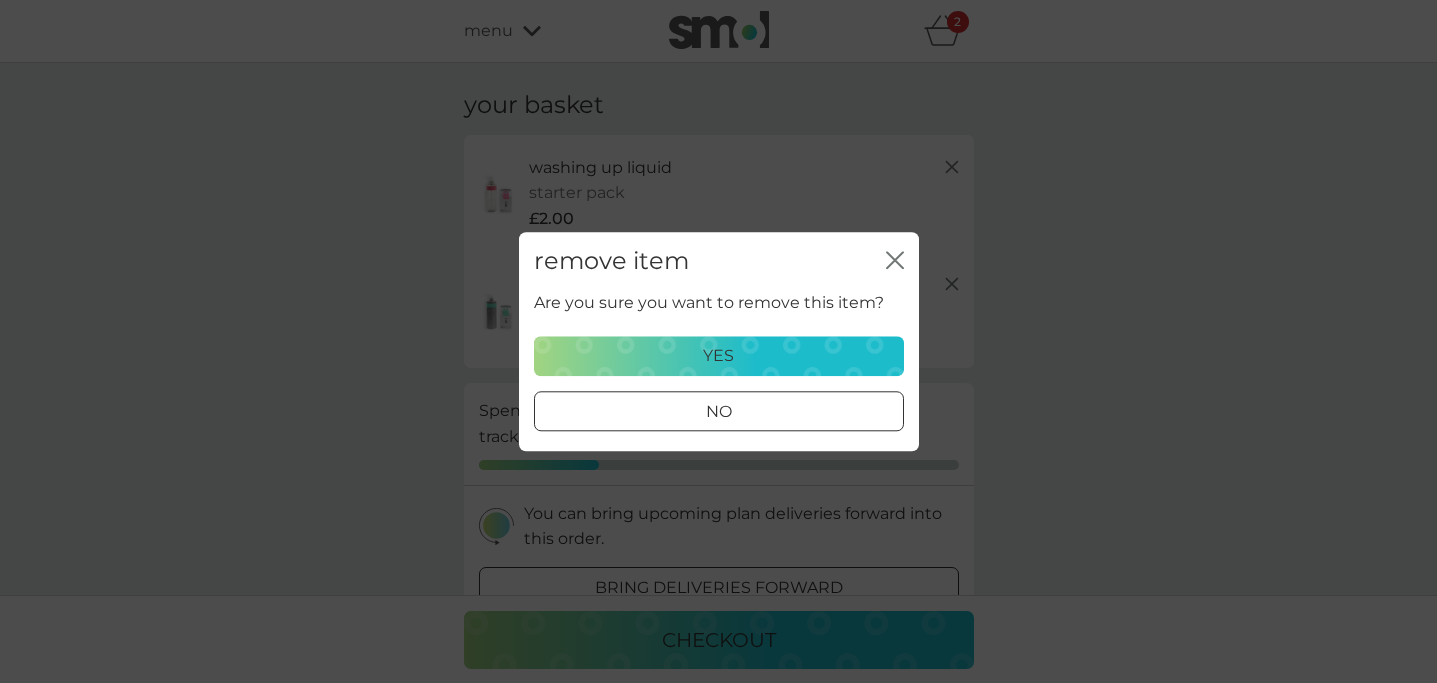 click on "yes" at bounding box center (719, 356) 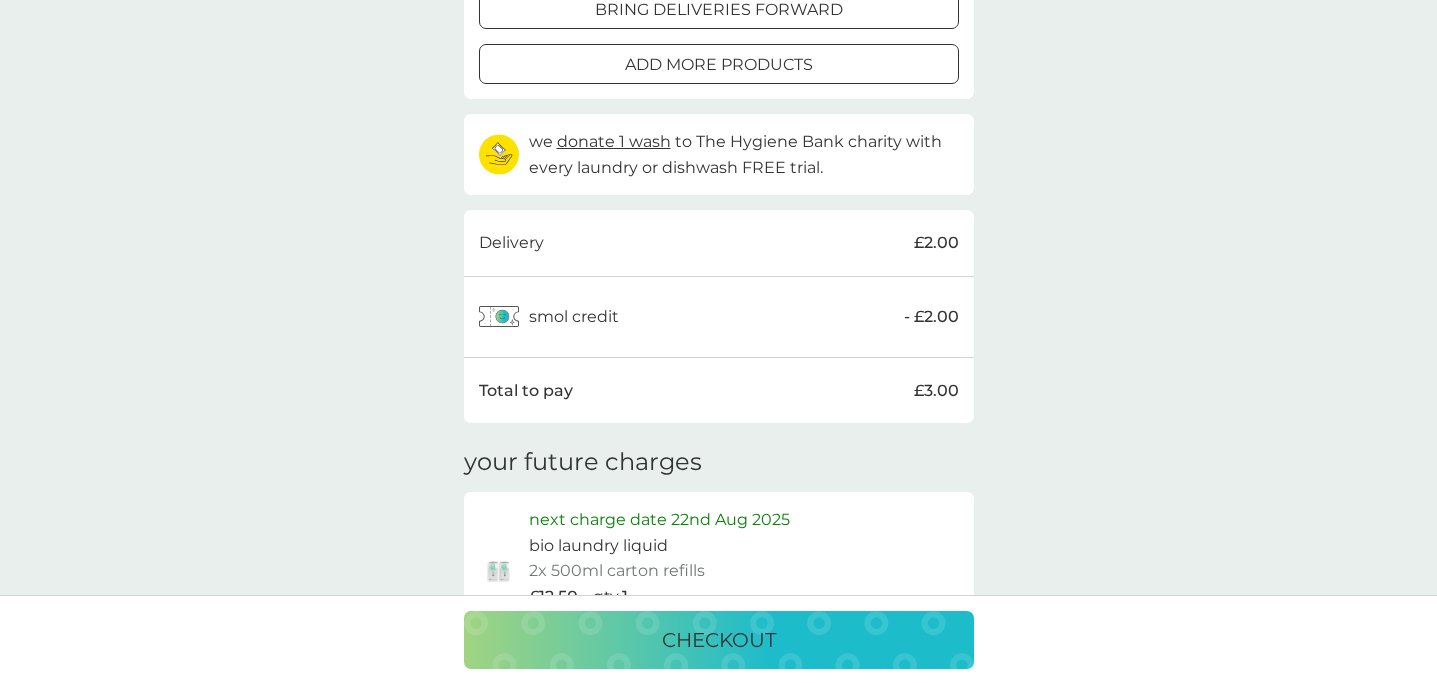 scroll, scrollTop: 0, scrollLeft: 0, axis: both 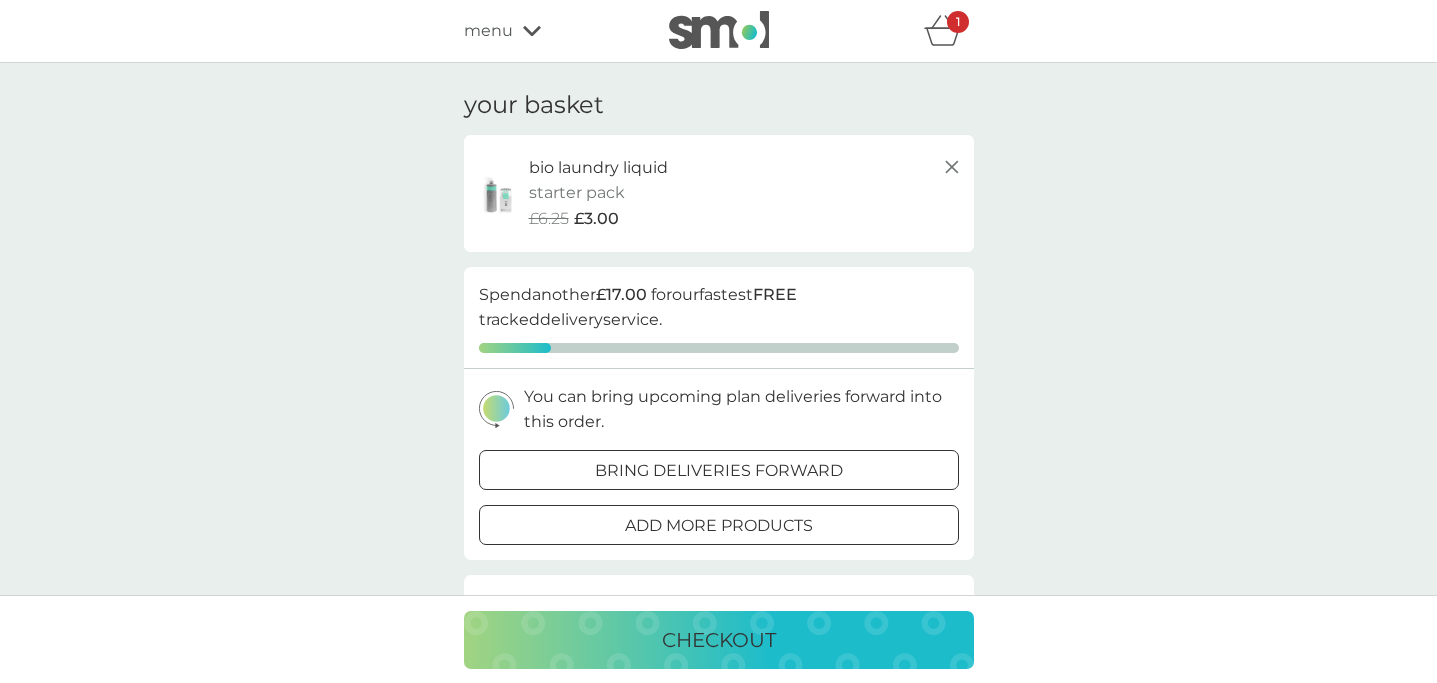 click at bounding box center [499, 193] 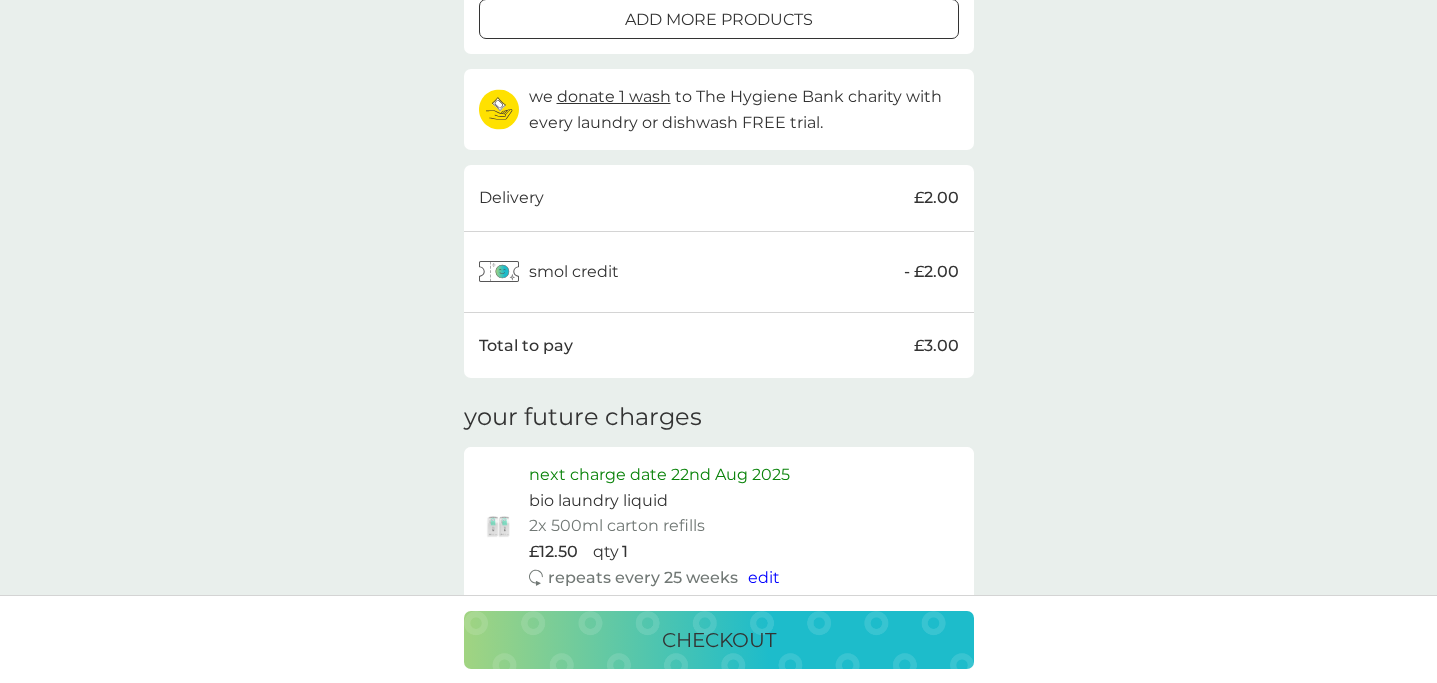 scroll, scrollTop: 0, scrollLeft: 0, axis: both 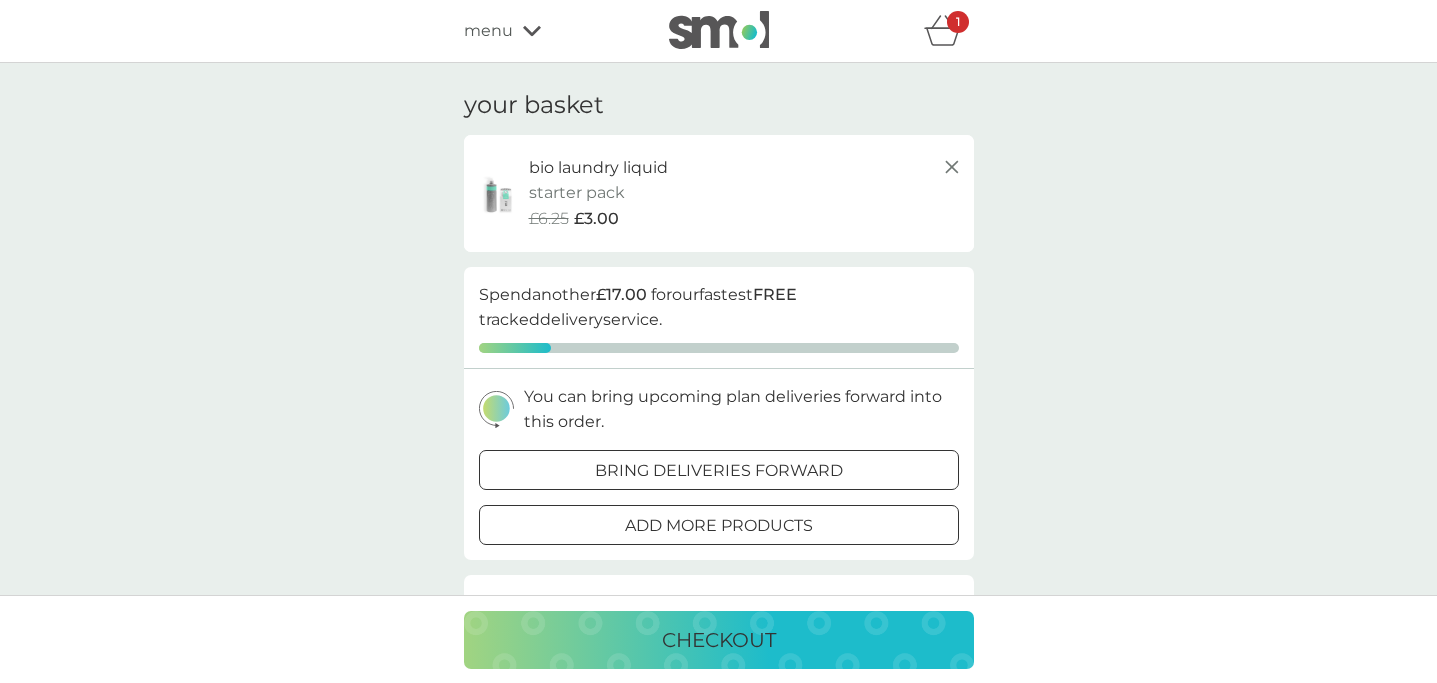 click 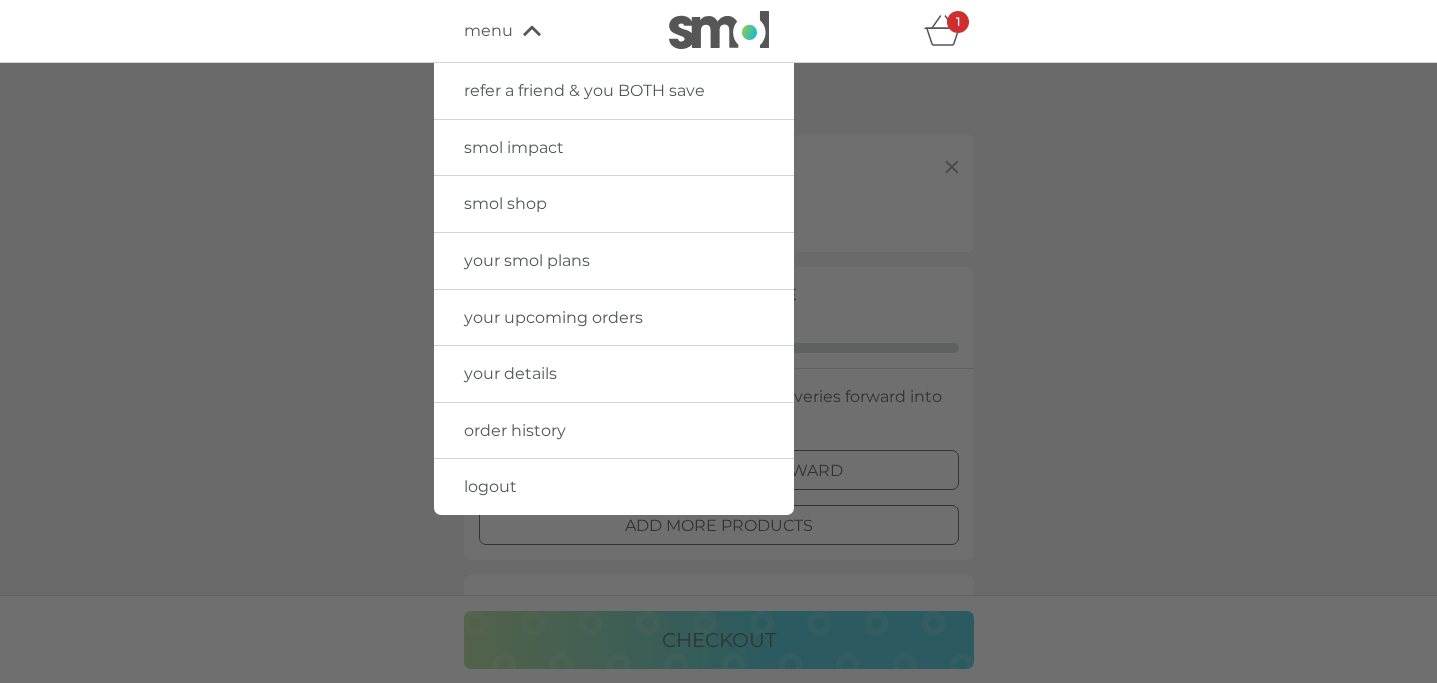 click on "smol shop" at bounding box center (614, 204) 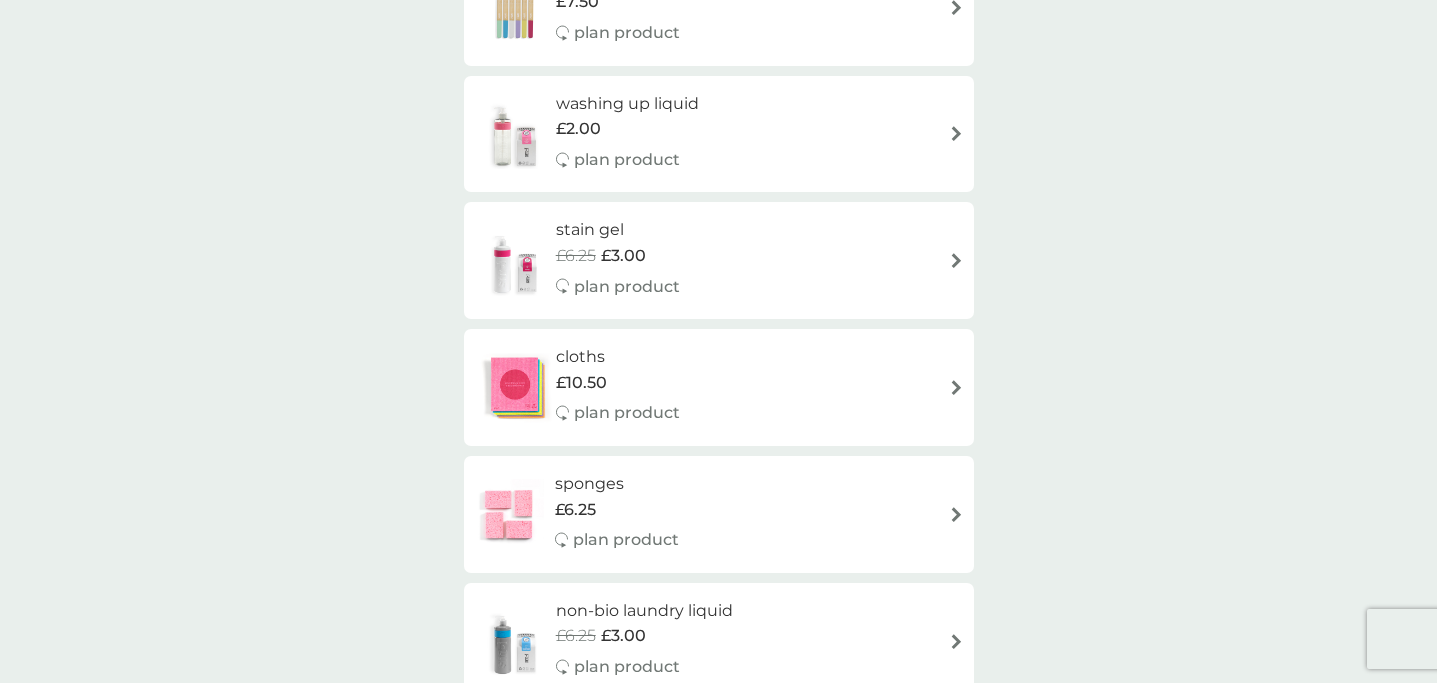 scroll, scrollTop: 1735, scrollLeft: 0, axis: vertical 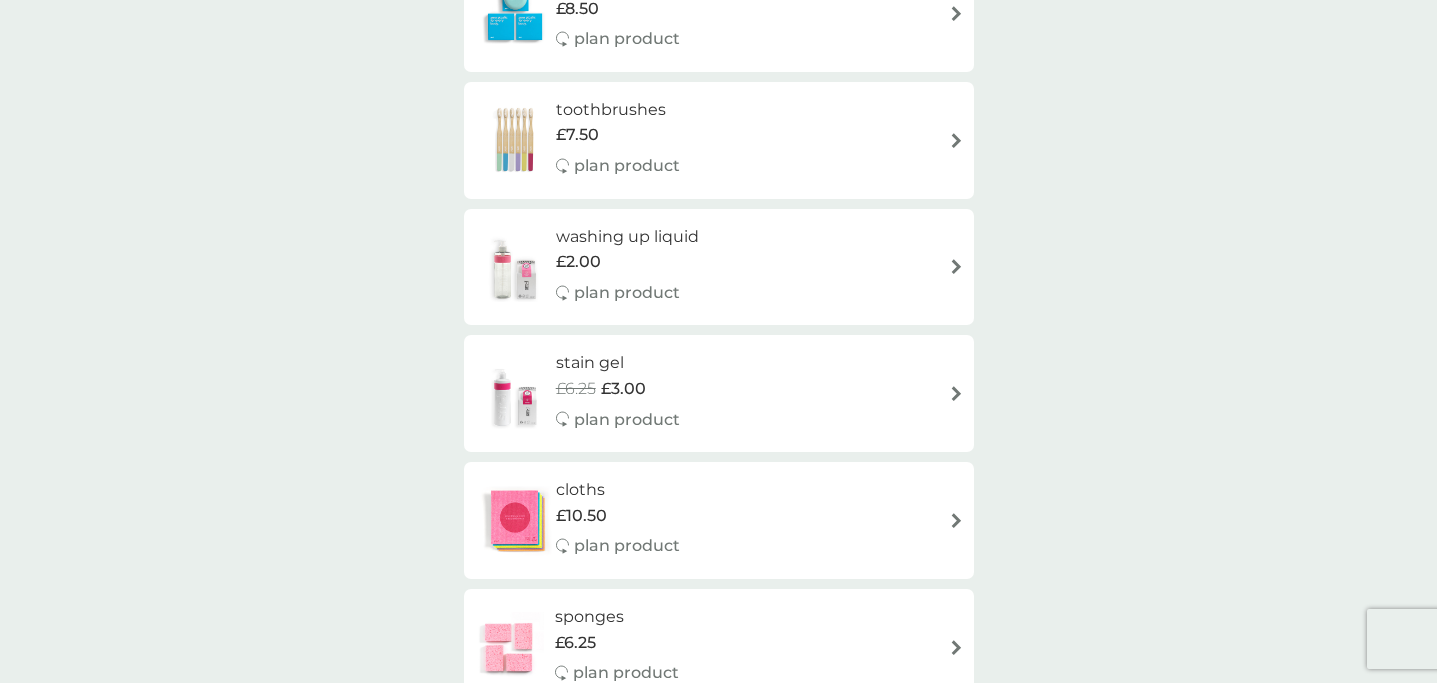 click on "plan product" at bounding box center [627, 293] 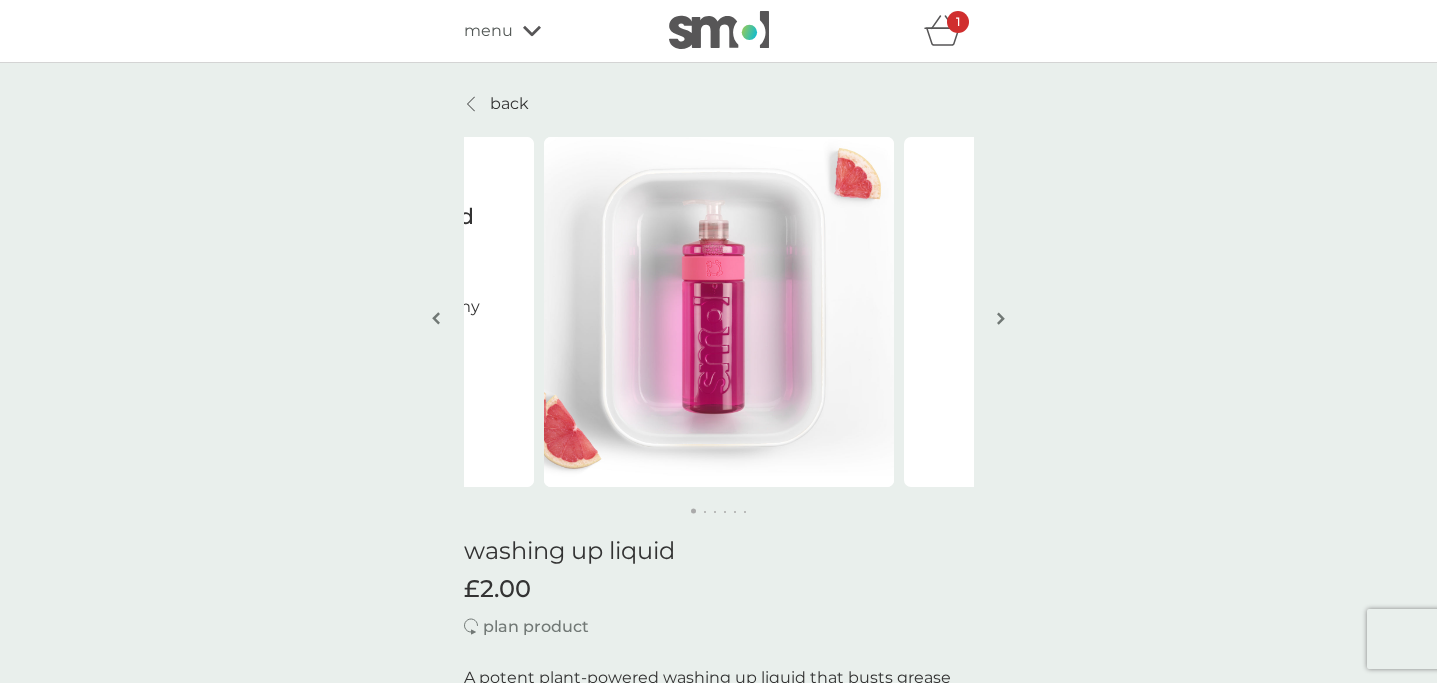 click on "Keeps me organised and love the products Super delivery always advising if despatch dates so I can amend my orders when needed - [FIRST]
Keeps me organised and love the products Super delivery always advising if despatch dates so I can amend my orders when needed - [FIRST]
washing up liquid £2.00 plan product A potent plant-powered washing up liquid that busts grease for spotless pots and perfect plates; all with the fruity fragrance of pink grapefruit. effective even in cold water plant-powered vegan & cruelty-free 100% recycled plastic bottle-for-life carbon-cutting refill cartons how it works starter packs contain 1 x bottle-for-life and 1 x 500ml refill carton your ongoing refill pack of 4 x 500ml cartons costs just £8.50 plan delivery frequency 1 week  2 weeks  3 weeks  4 weeks  5 weeks  6 weeks  7 weeks  8 weeks  9 weeks  10 weeks  11 weeks  12 weeks  13 weeks  14 weeks  15 weeks  16 weeks (our suggestion) 17 weeks  18 weeks  19 weeks  20 weeks  21 weeks  22 weeks  23 weeks  24 weeks  25 weeks  . ." at bounding box center (718, 1340) 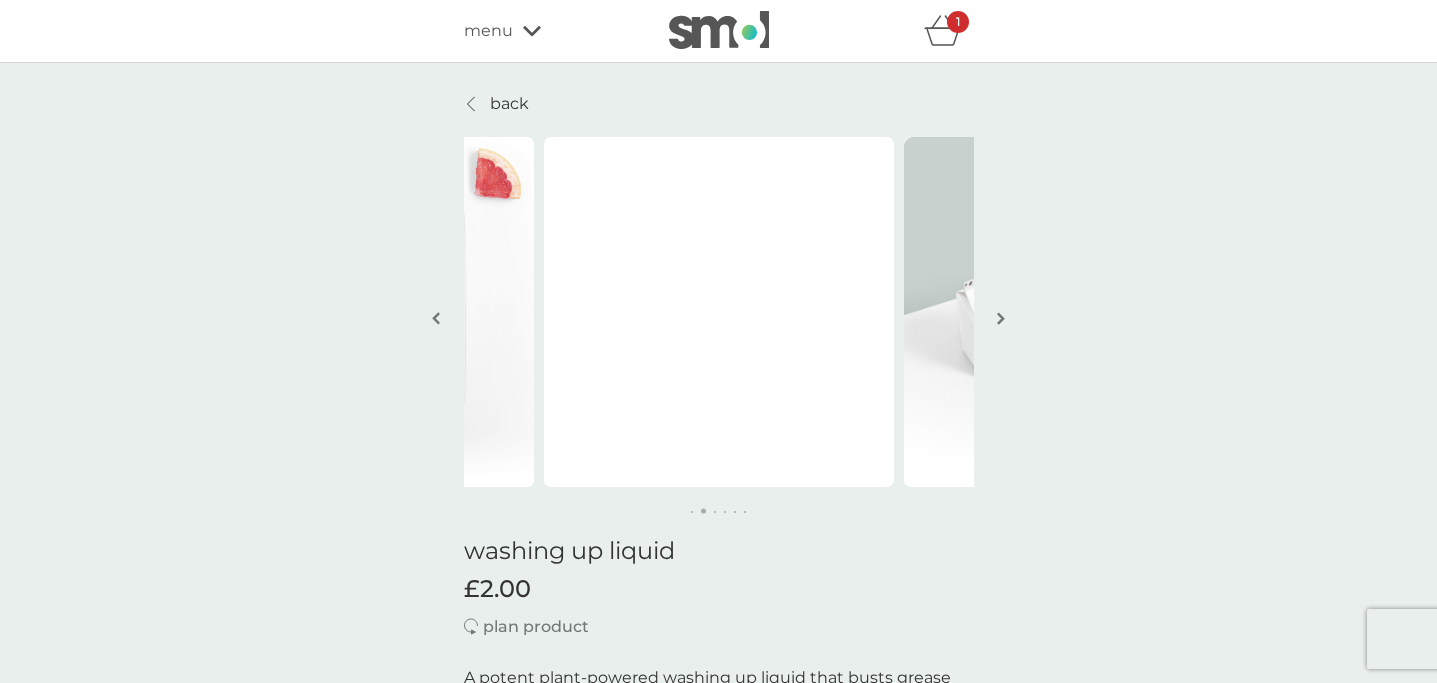 click at bounding box center (1001, 318) 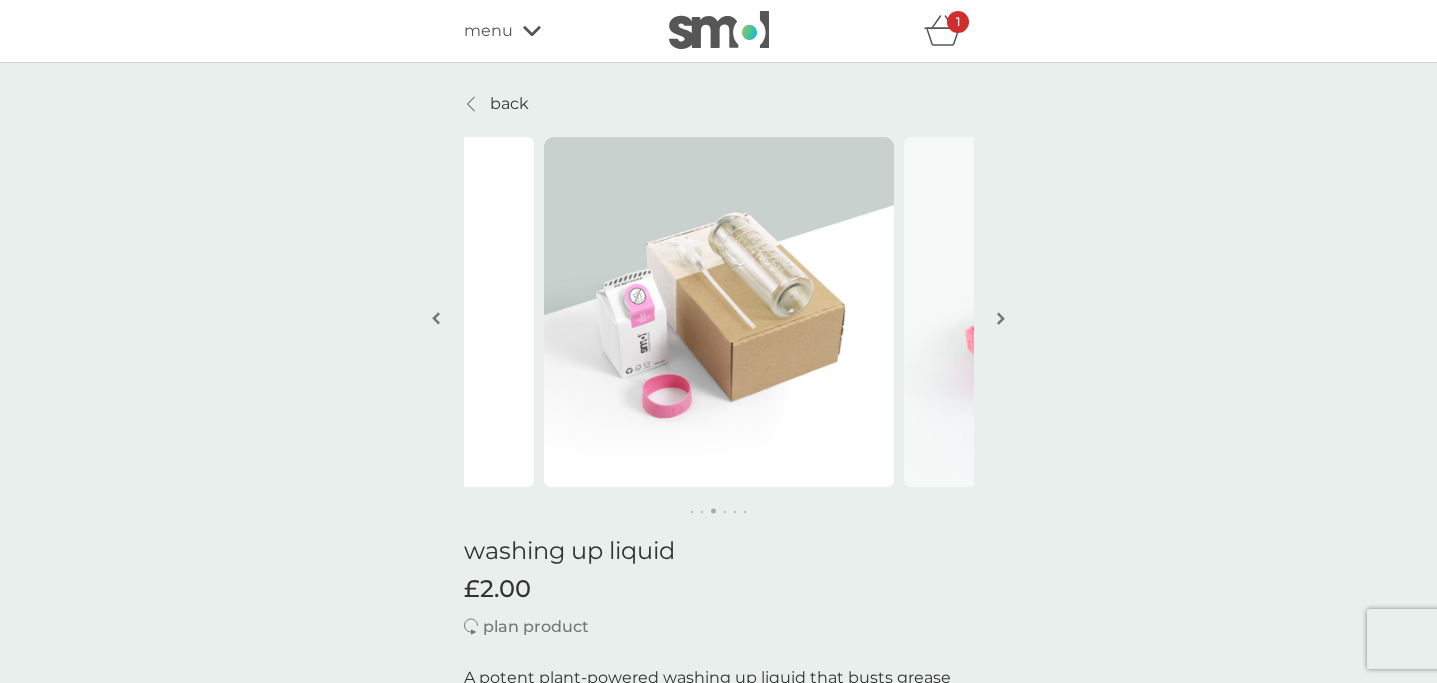 click on "Keeps me organised and love the products Super delivery always advising if despatch dates so I can amend my orders when needed - [FIRST]
Keeps me organised and love the products Super delivery always advising if despatch dates so I can amend my orders when needed - [FIRST]
washing up liquid £2.00 plan product A potent plant-powered washing up liquid that busts grease for spotless pots and perfect plates; all with the fruity fragrance of pink grapefruit. effective even in cold water plant-powered vegan & cruelty-free 100% recycled plastic bottle-for-life carbon-cutting refill cartons how it works starter packs contain 1 x bottle-for-life and 1 x 500ml refill carton your ongoing refill pack of 4 x 500ml cartons costs just £8.50 plan delivery frequency 1 week  2 weeks  3 weeks  4 weeks  5 weeks  6 weeks  7 weeks  8 weeks  9 weeks  10 weeks  11 weeks  12 weeks  13 weeks  14 weeks  15 weeks  16 weeks (our suggestion) 17 weeks  18 weeks  19 weeks  20 weeks  21 weeks  22 weeks  23 weeks  24 weeks  25 weeks  . ." at bounding box center (718, 1340) 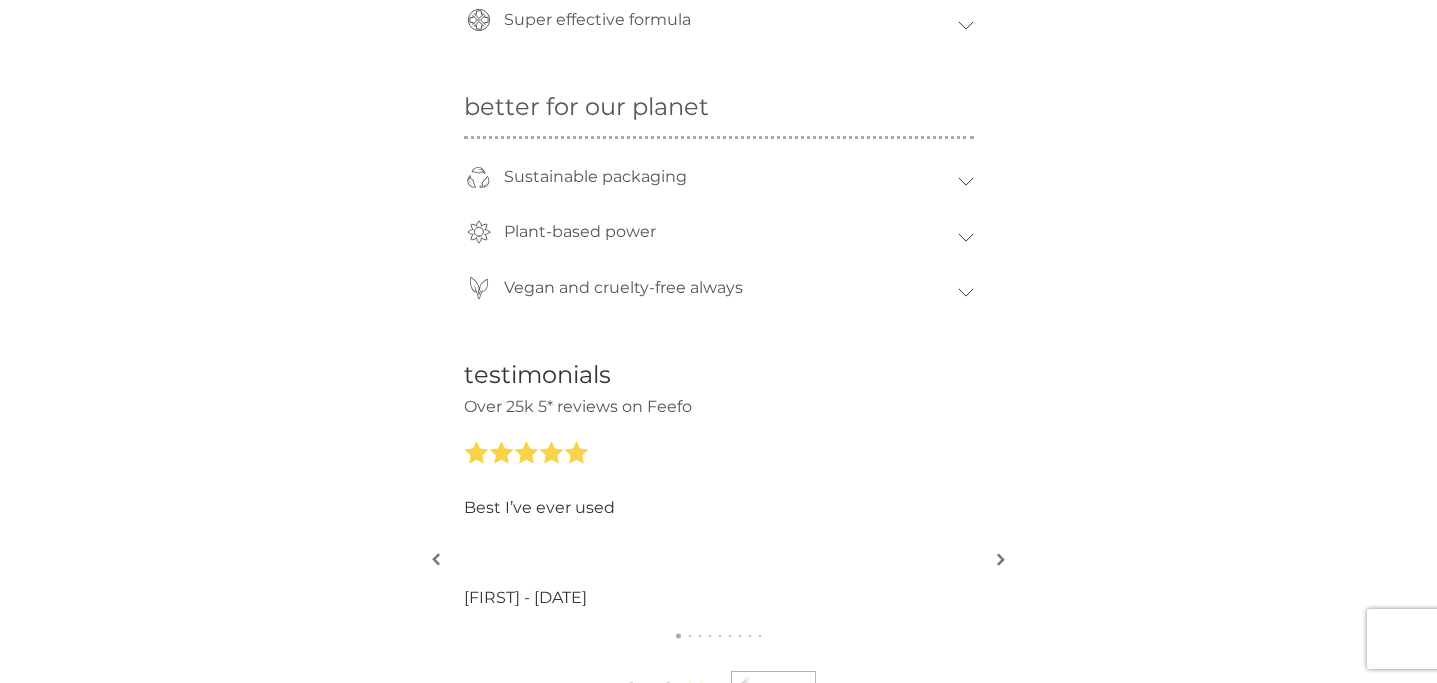 scroll, scrollTop: 903, scrollLeft: 0, axis: vertical 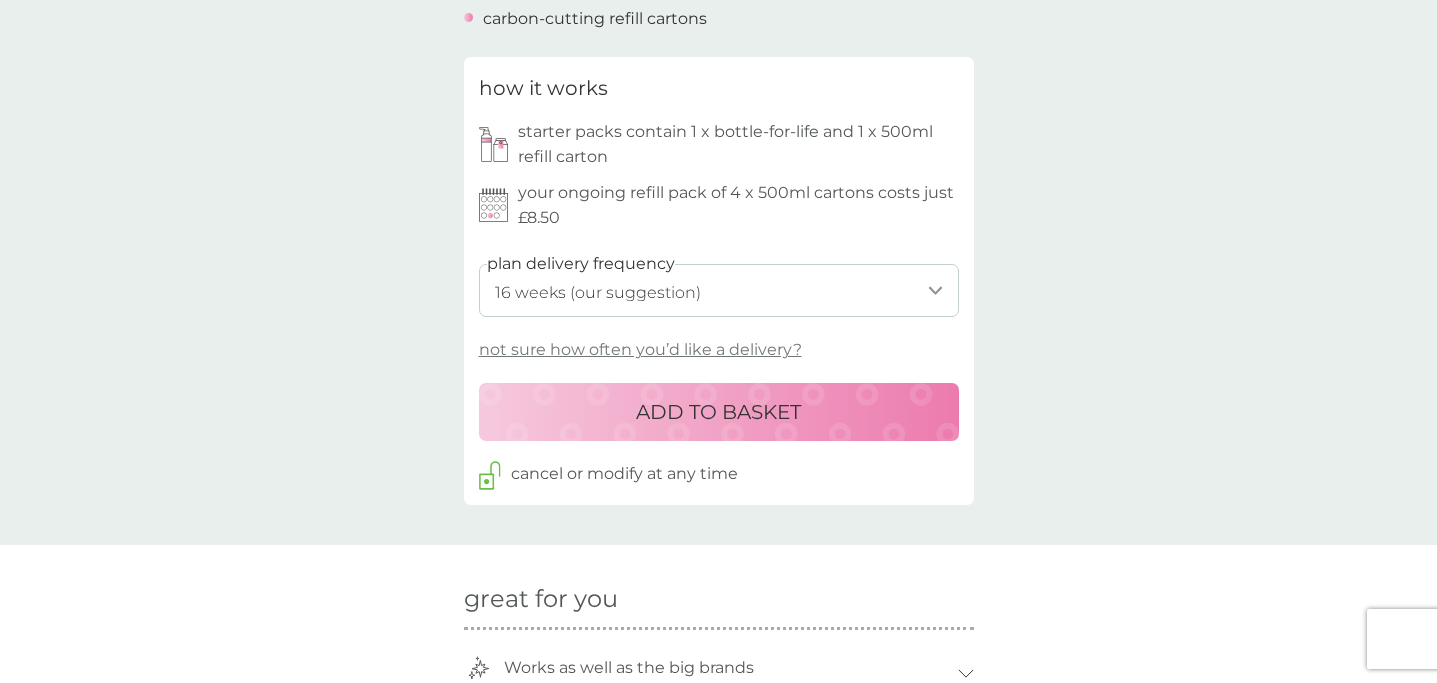 click on "not sure how often you’d like a delivery?" at bounding box center [640, 350] 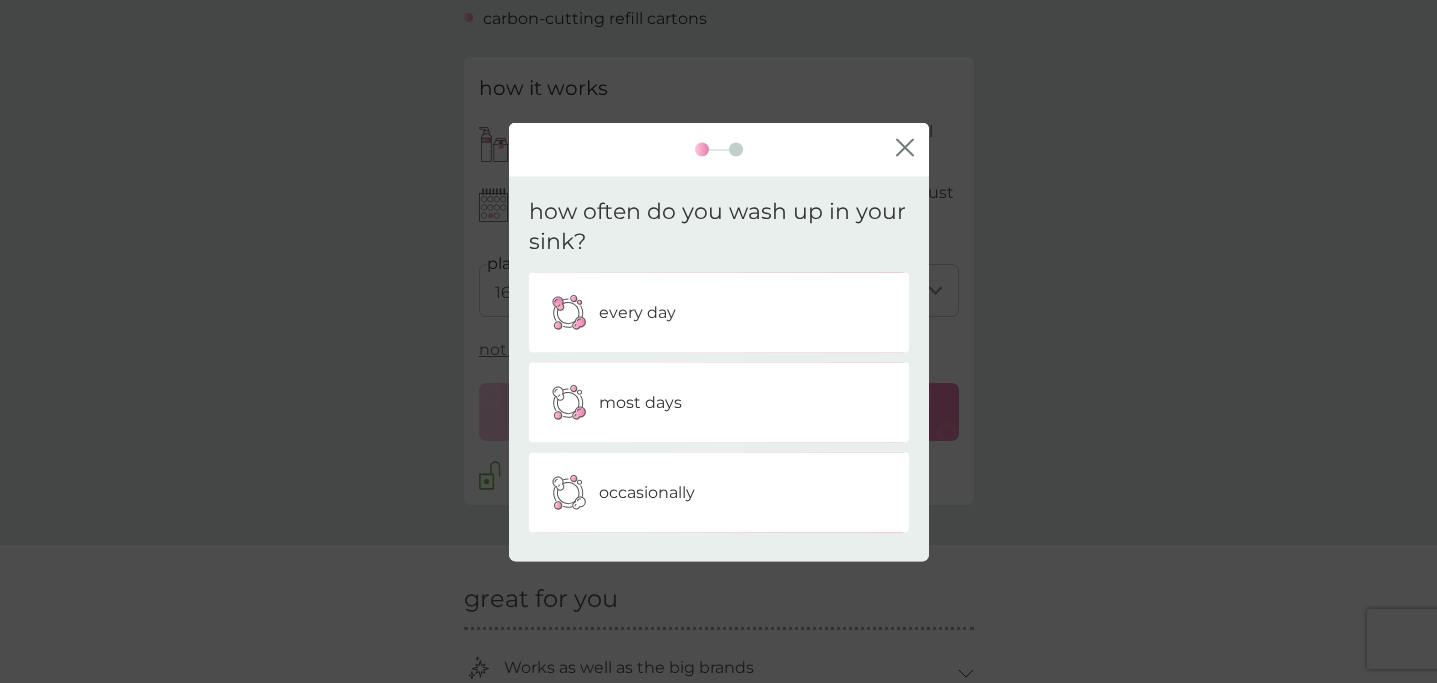 click on "occasionally" at bounding box center (647, 493) 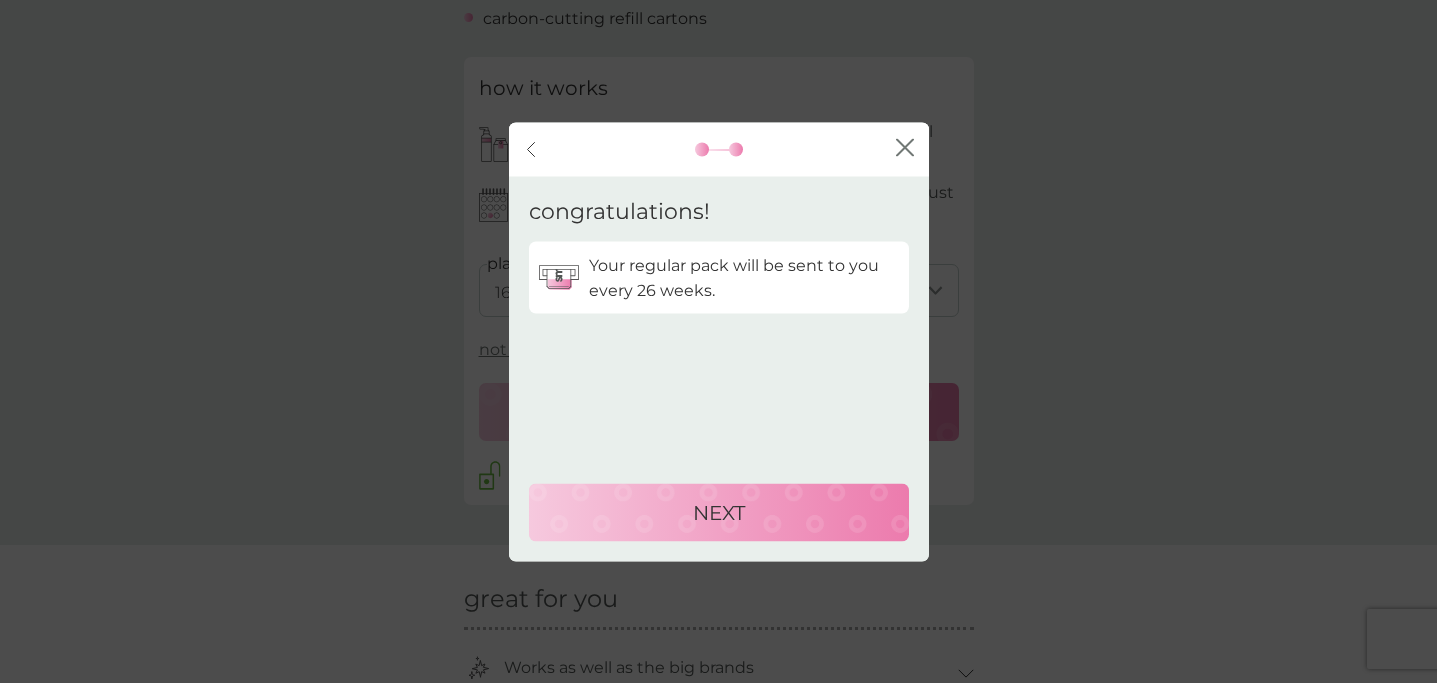 click on "NEXT" at bounding box center [719, 512] 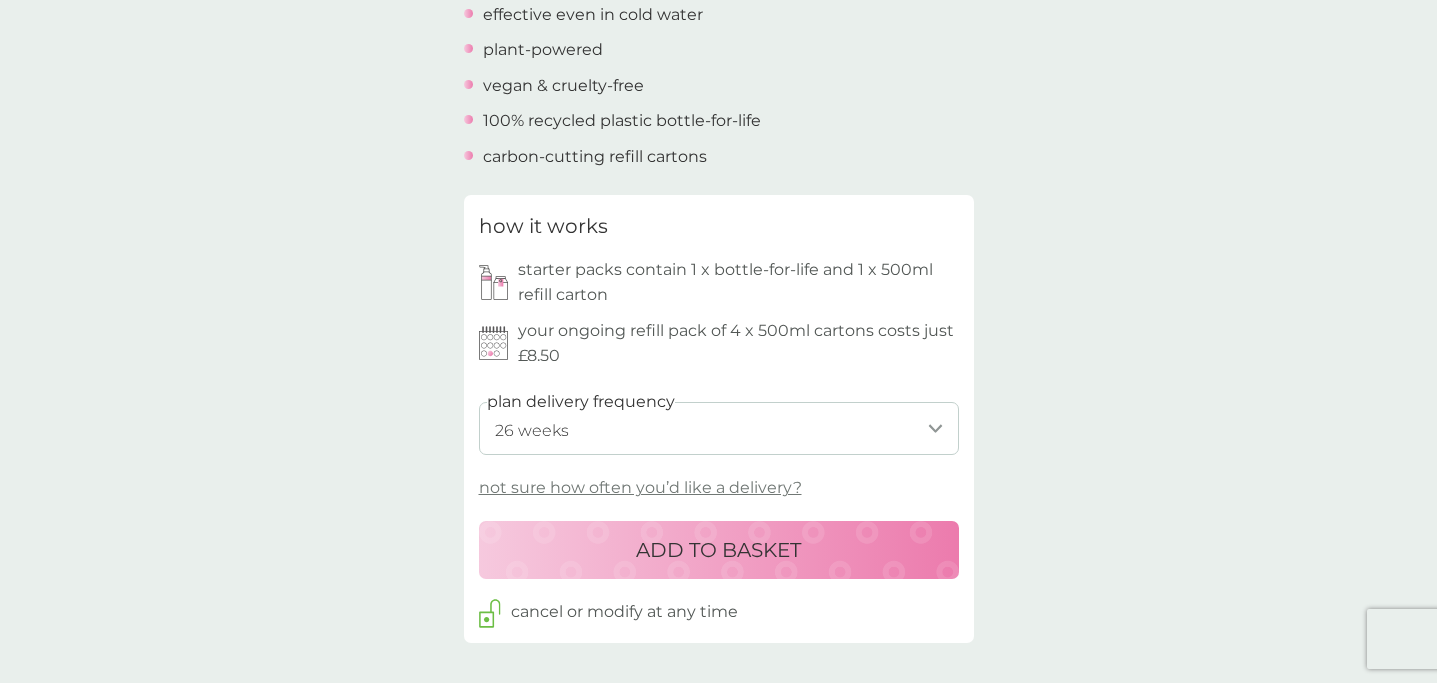 scroll, scrollTop: 764, scrollLeft: 0, axis: vertical 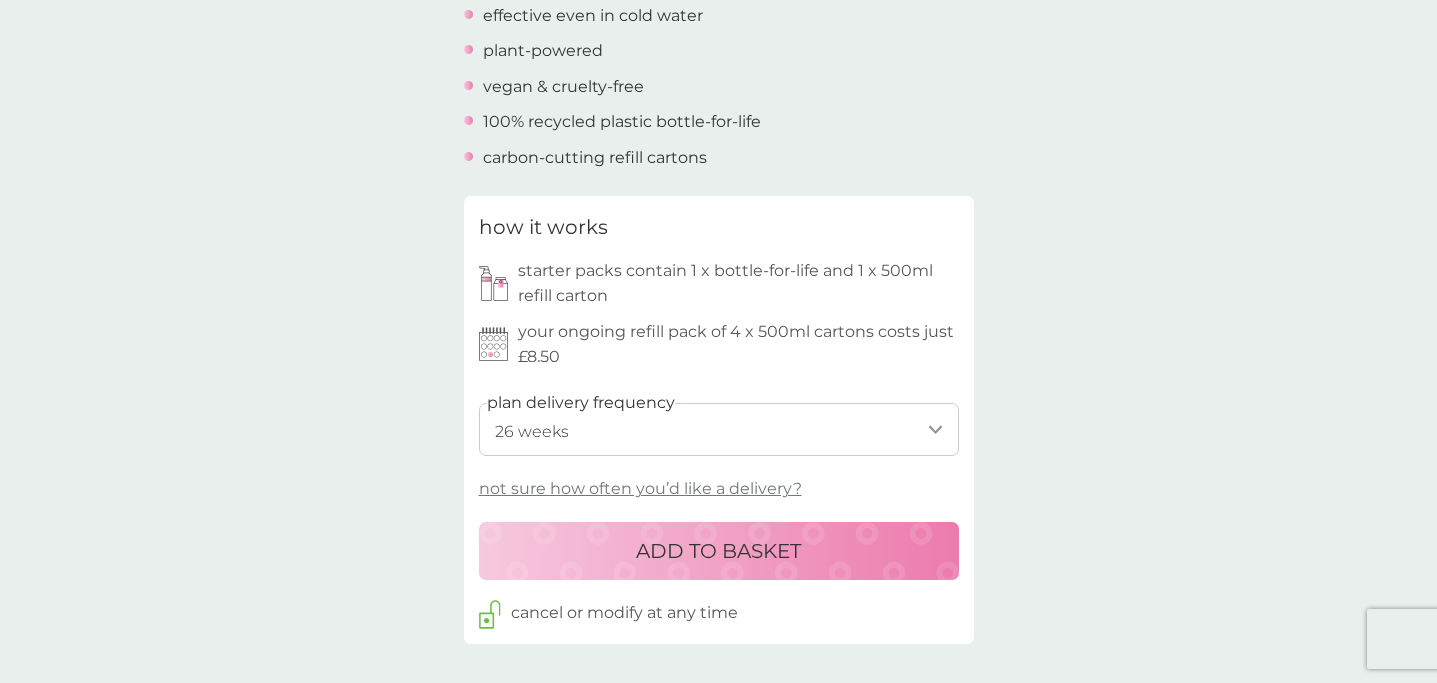 click on "1 week  2 weeks  3 weeks  4 weeks  5 weeks  6 weeks  7 weeks  8 weeks  9 weeks  10 weeks  11 weeks  12 weeks  13 weeks  14 weeks  15 weeks  16 weeks (our suggestion) 17 weeks  18 weeks  19 weeks  20 weeks  21 weeks  22 weeks  23 weeks  24 weeks  25 weeks  26 weeks  27 weeks  28 weeks  29 weeks  30 weeks" at bounding box center [719, 429] 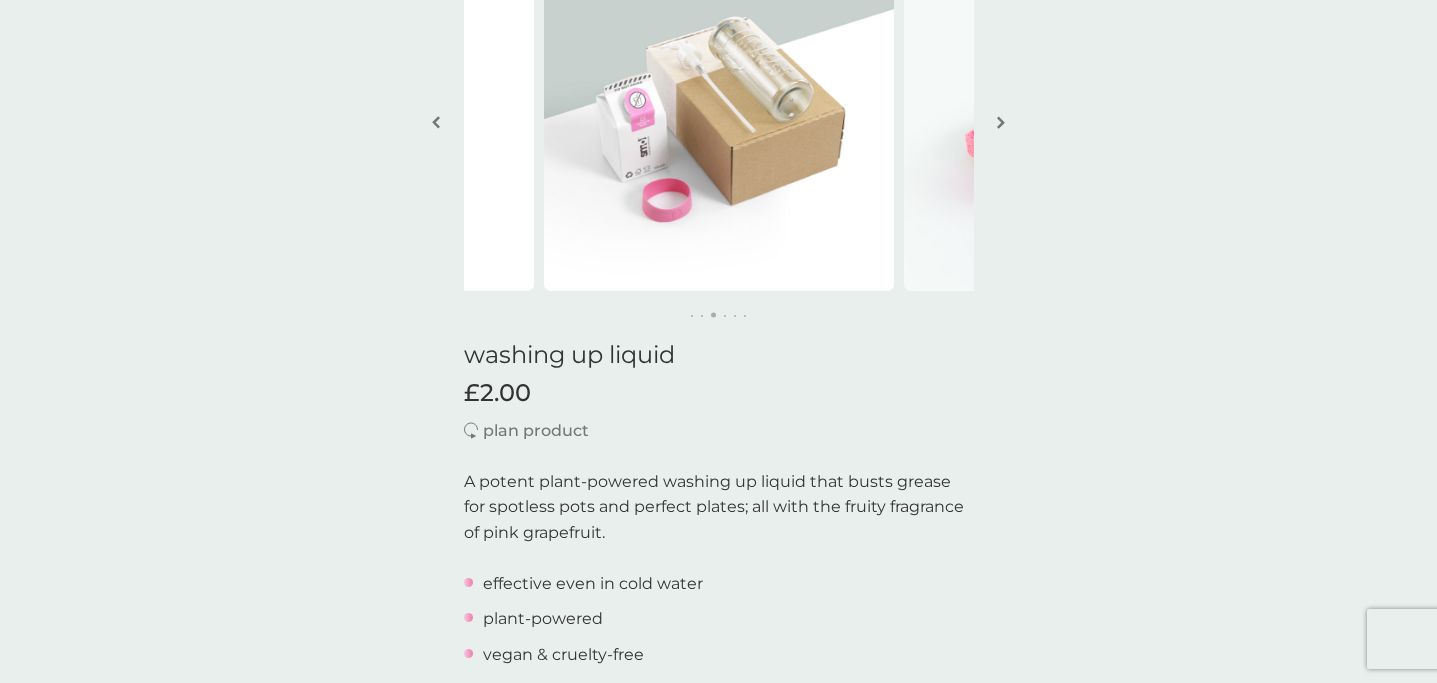scroll, scrollTop: 0, scrollLeft: 0, axis: both 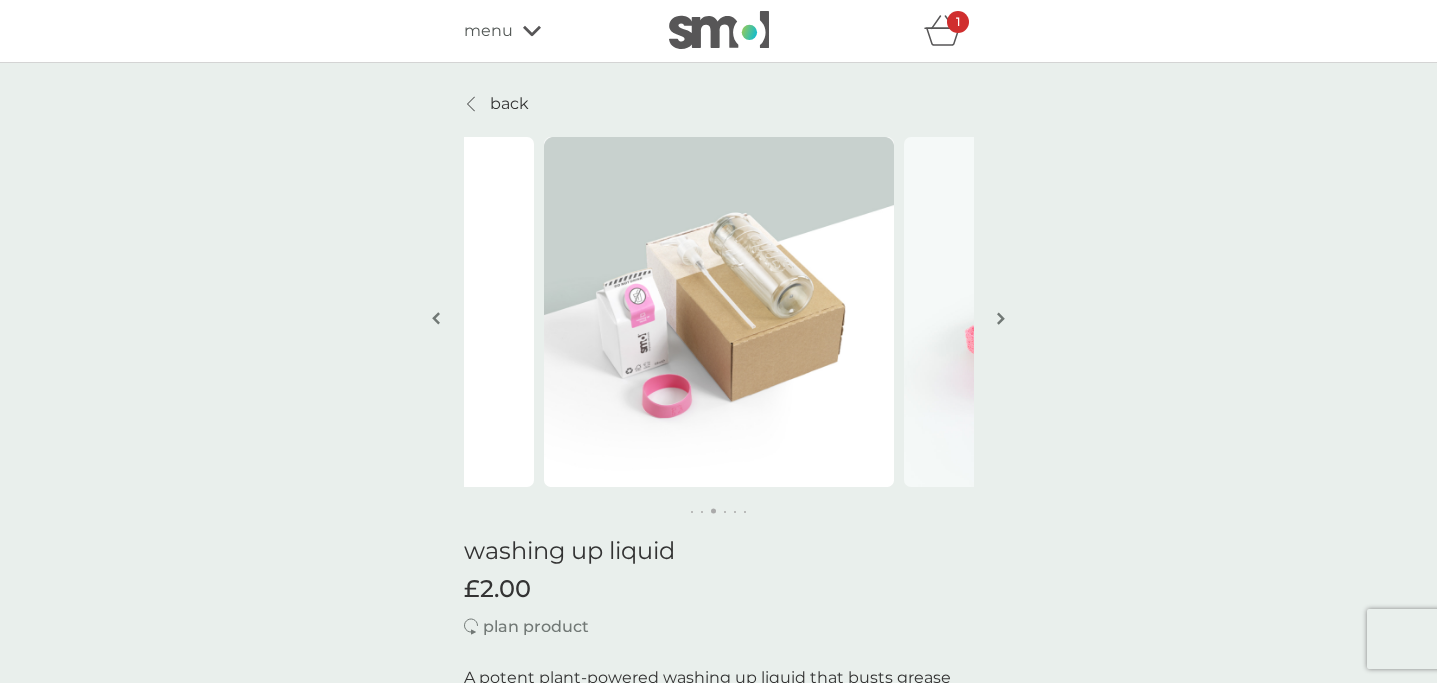 click at bounding box center (1001, 318) 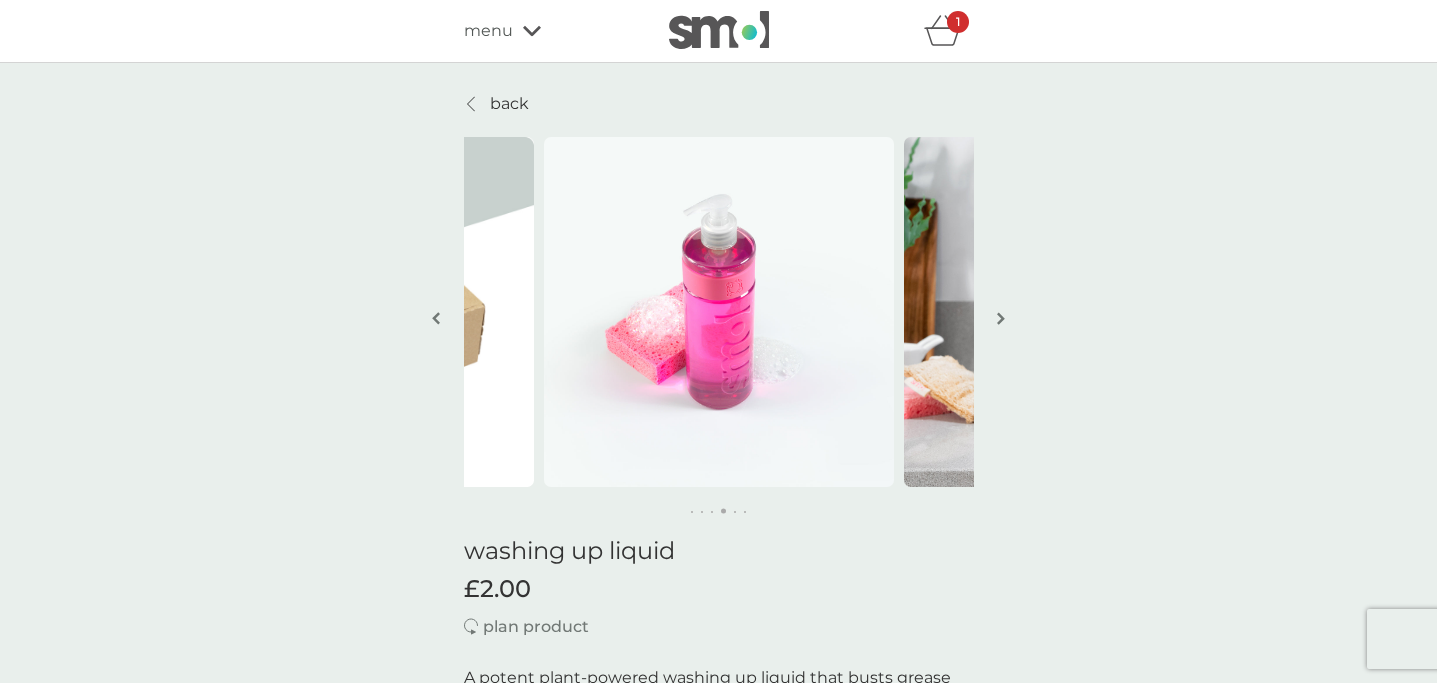 click at bounding box center [1001, 318] 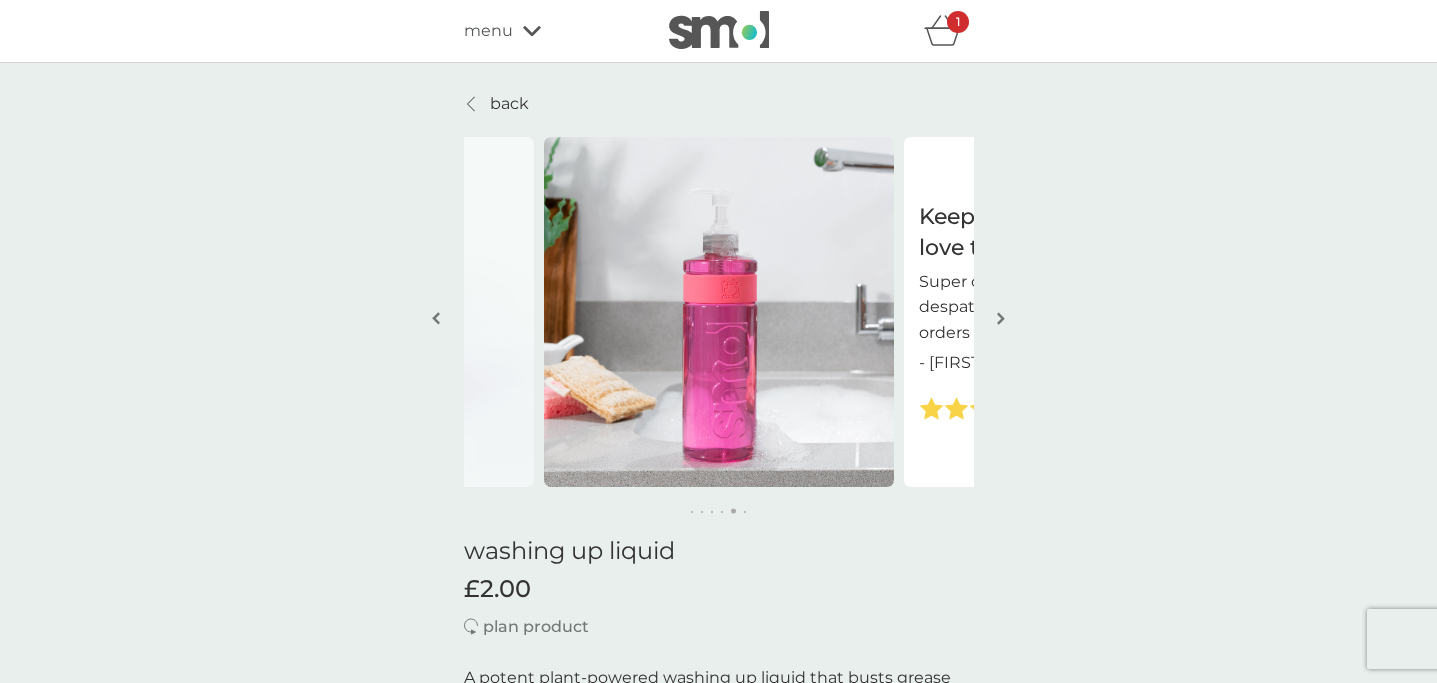 click at bounding box center (1001, 318) 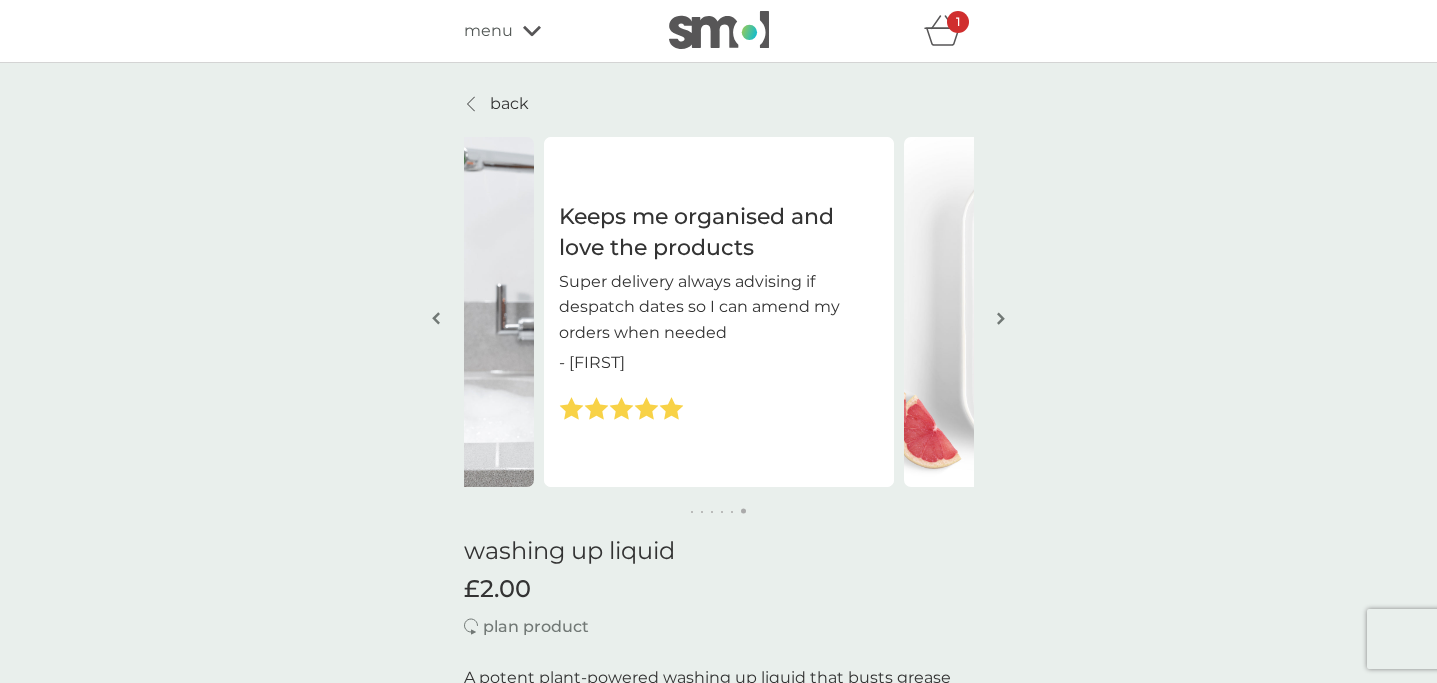 click at bounding box center [1001, 318] 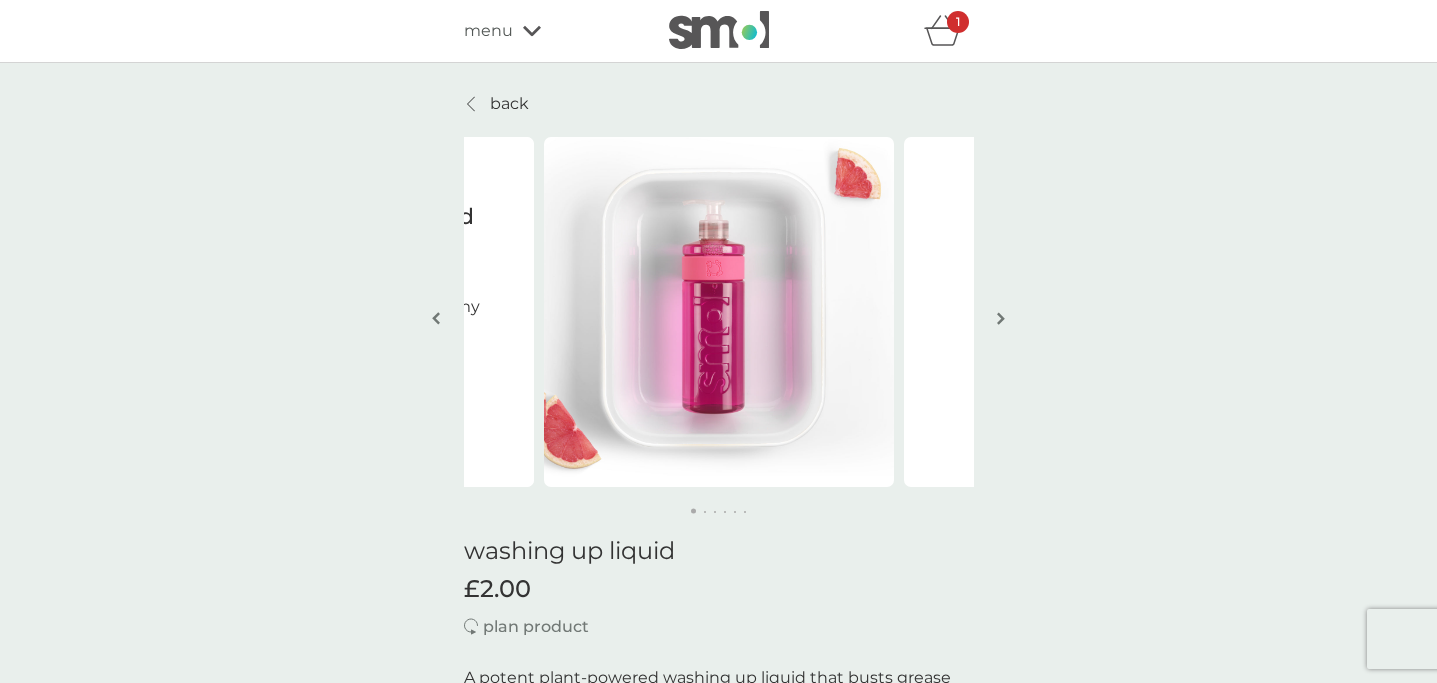 click at bounding box center (1001, 318) 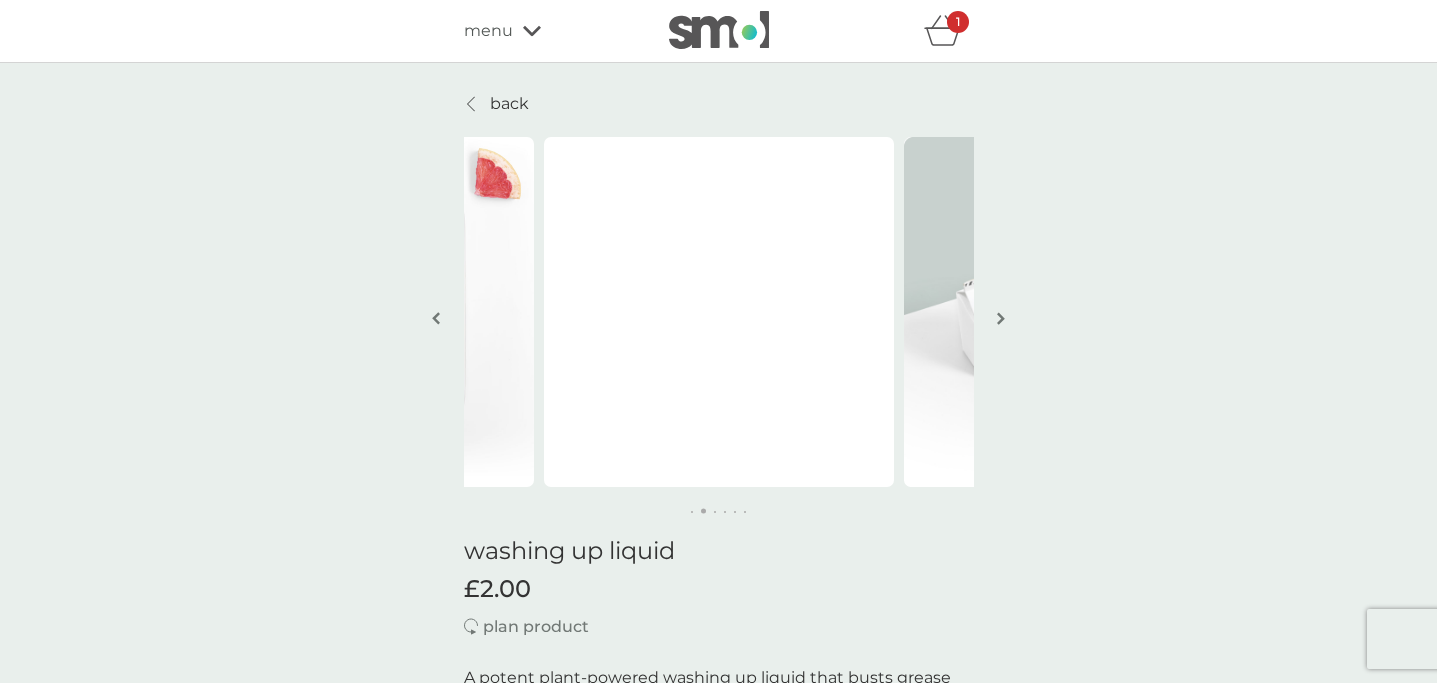 click at bounding box center [1001, 318] 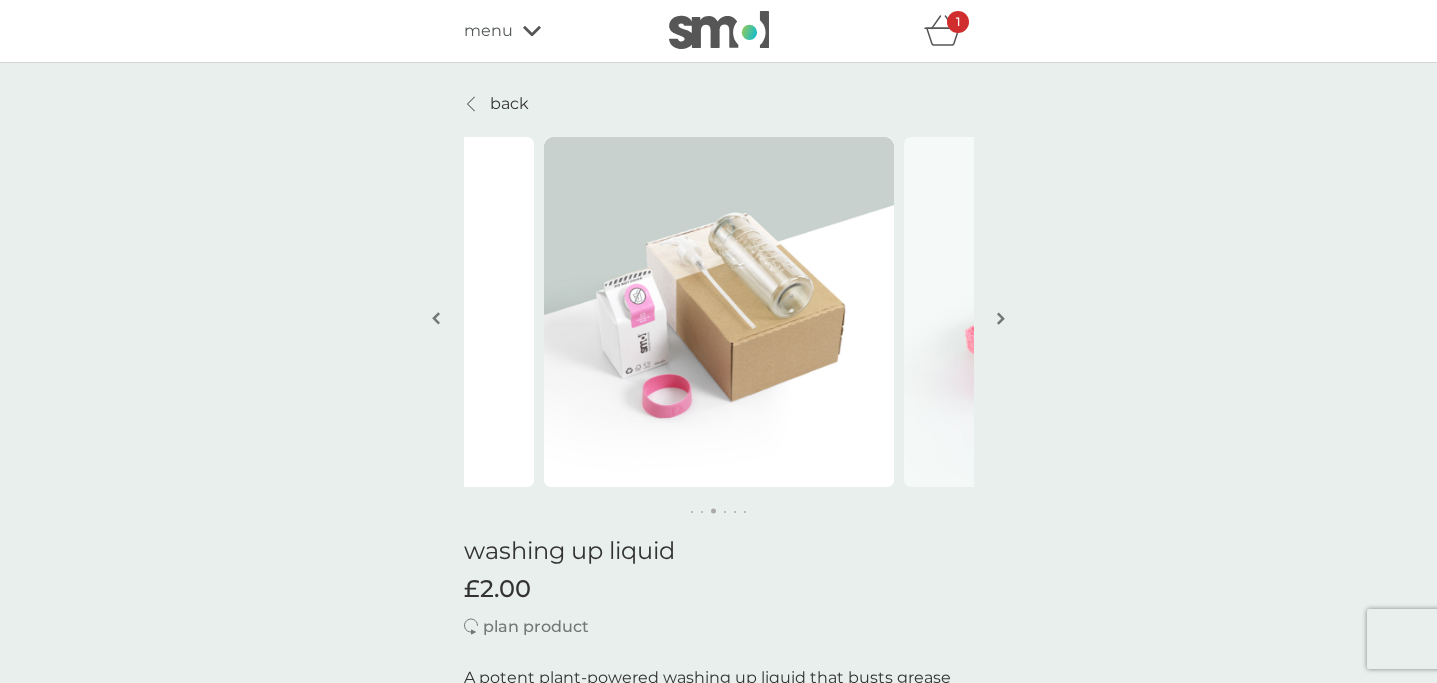click at bounding box center [1001, 318] 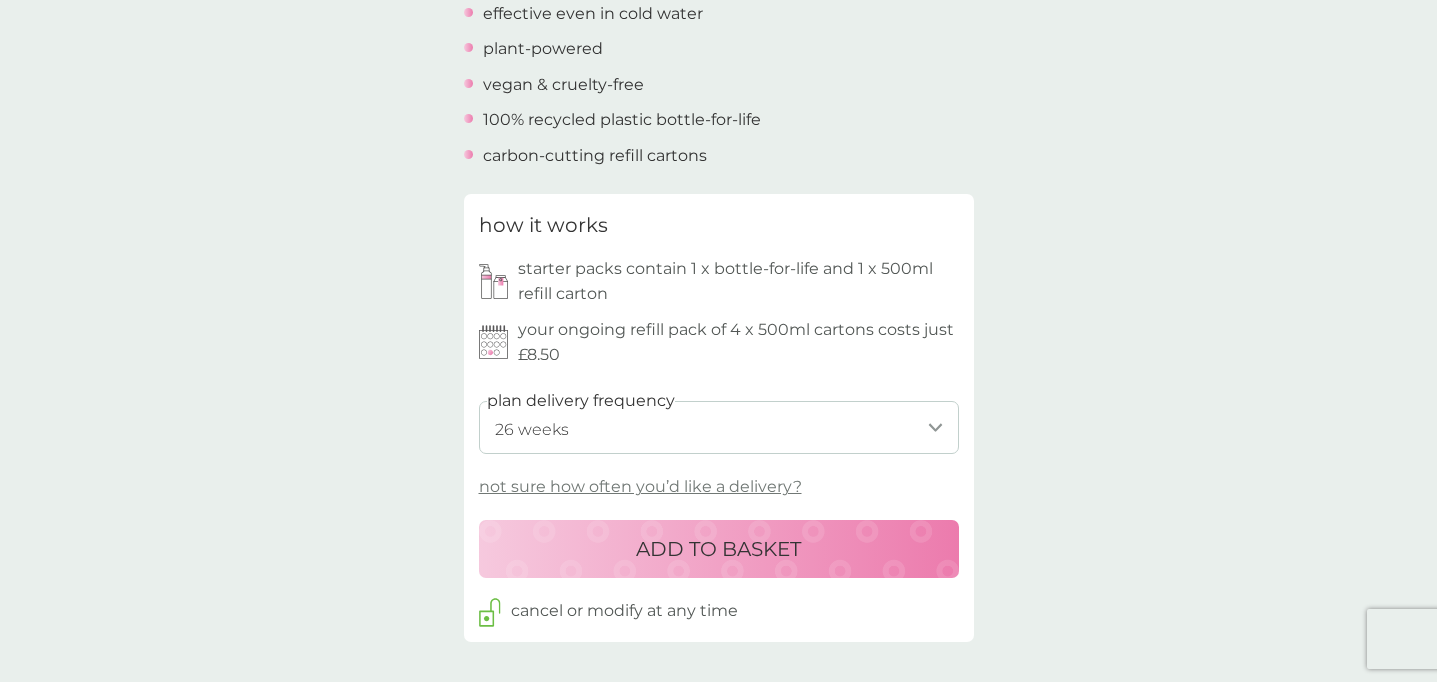scroll, scrollTop: 761, scrollLeft: 0, axis: vertical 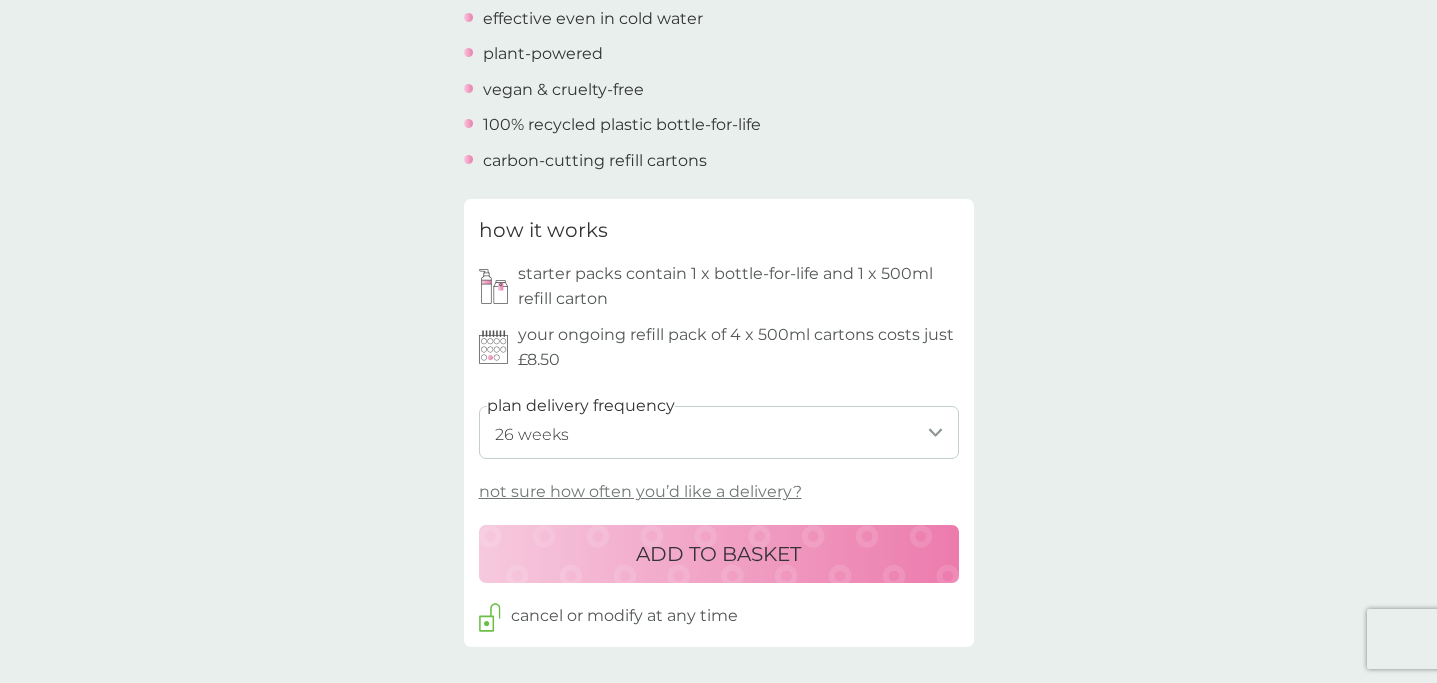 click on "ADD TO BASKET" at bounding box center (718, 554) 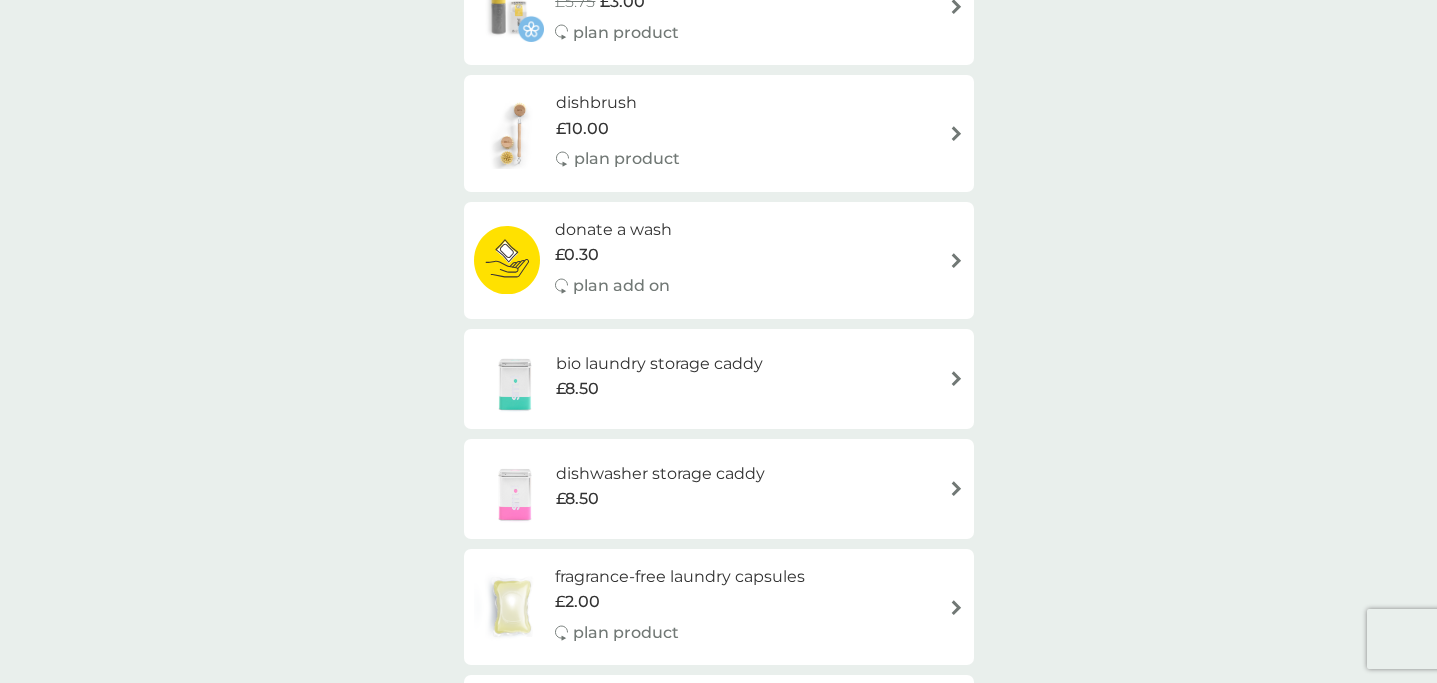 scroll, scrollTop: 0, scrollLeft: 0, axis: both 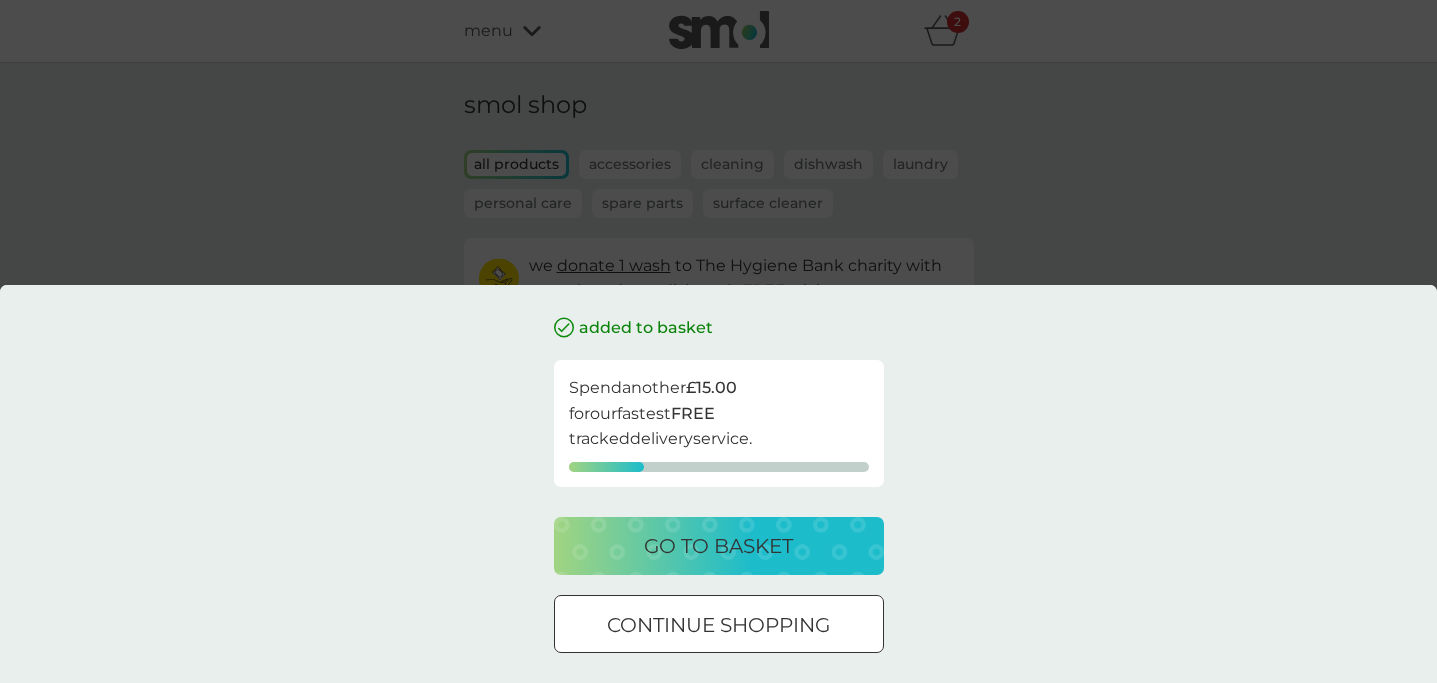 click at bounding box center (719, 625) 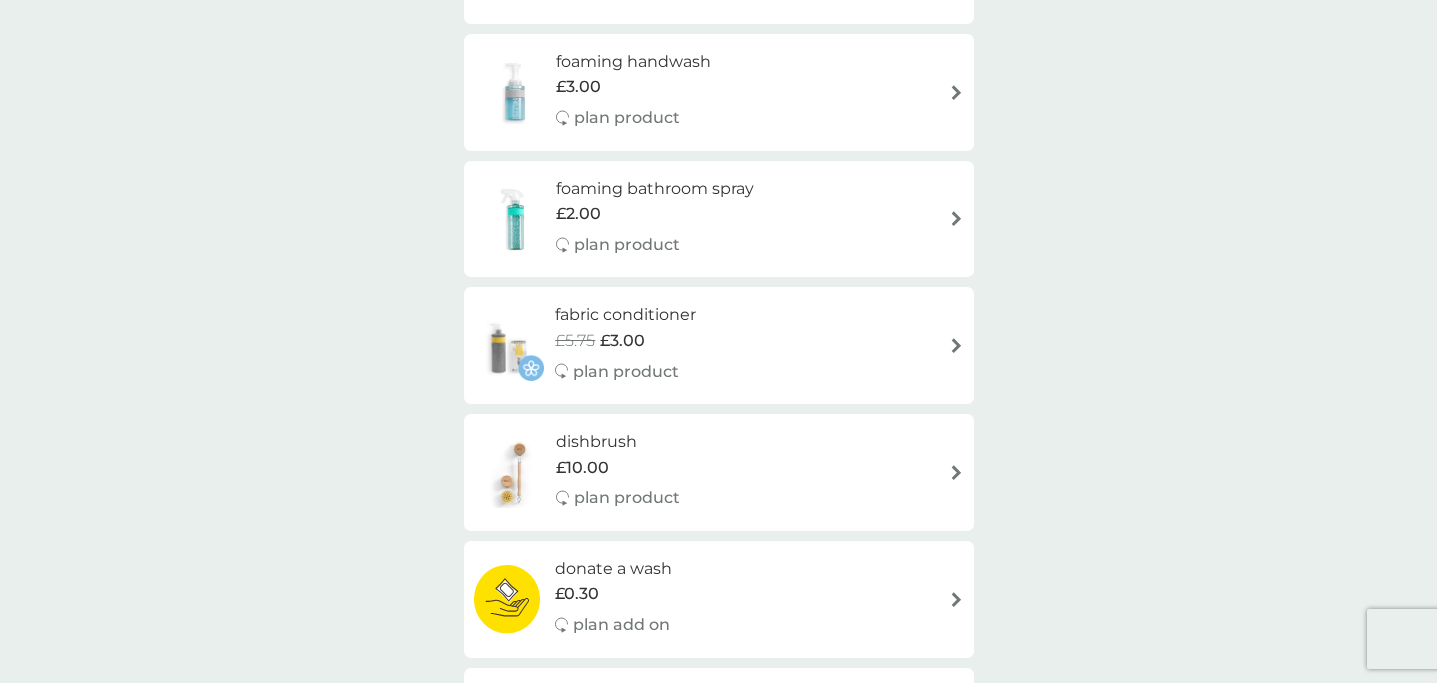 scroll, scrollTop: 423, scrollLeft: 0, axis: vertical 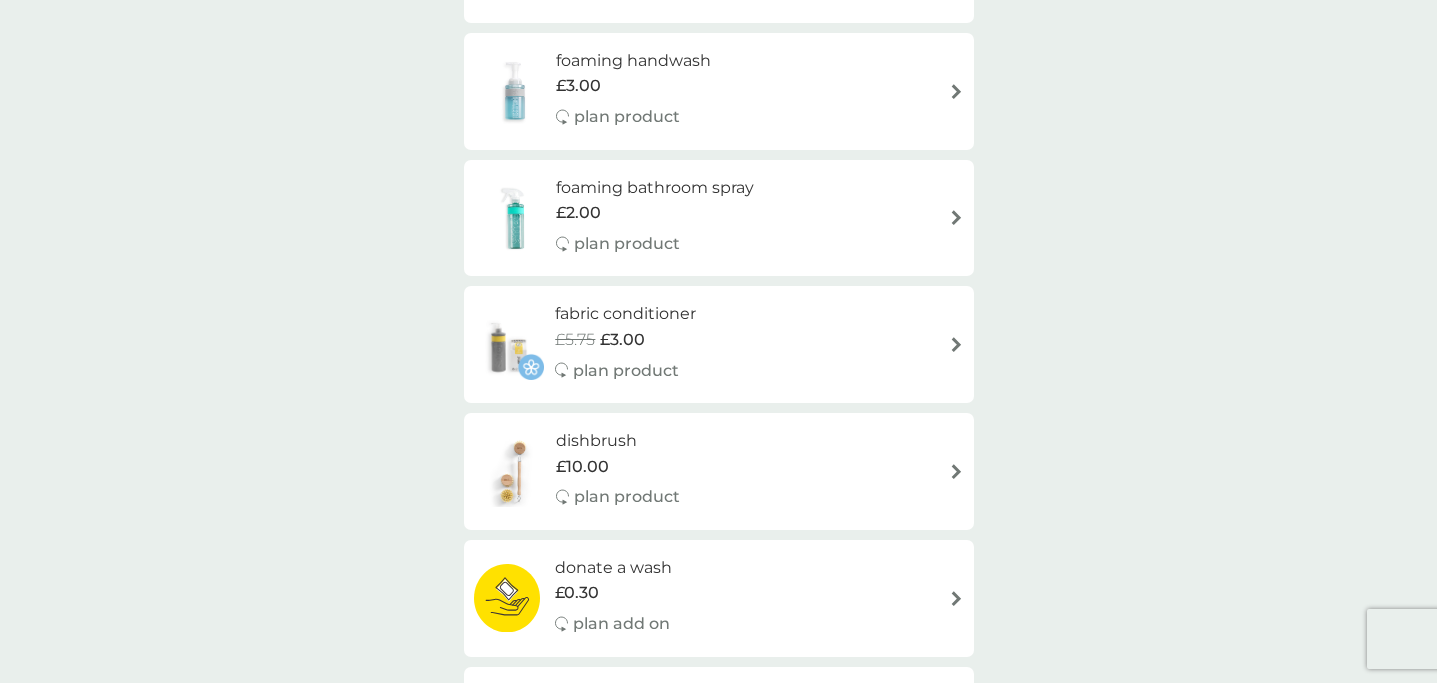click on "fabric conditioner £5.75 £3.00 plan product" at bounding box center (719, 344) 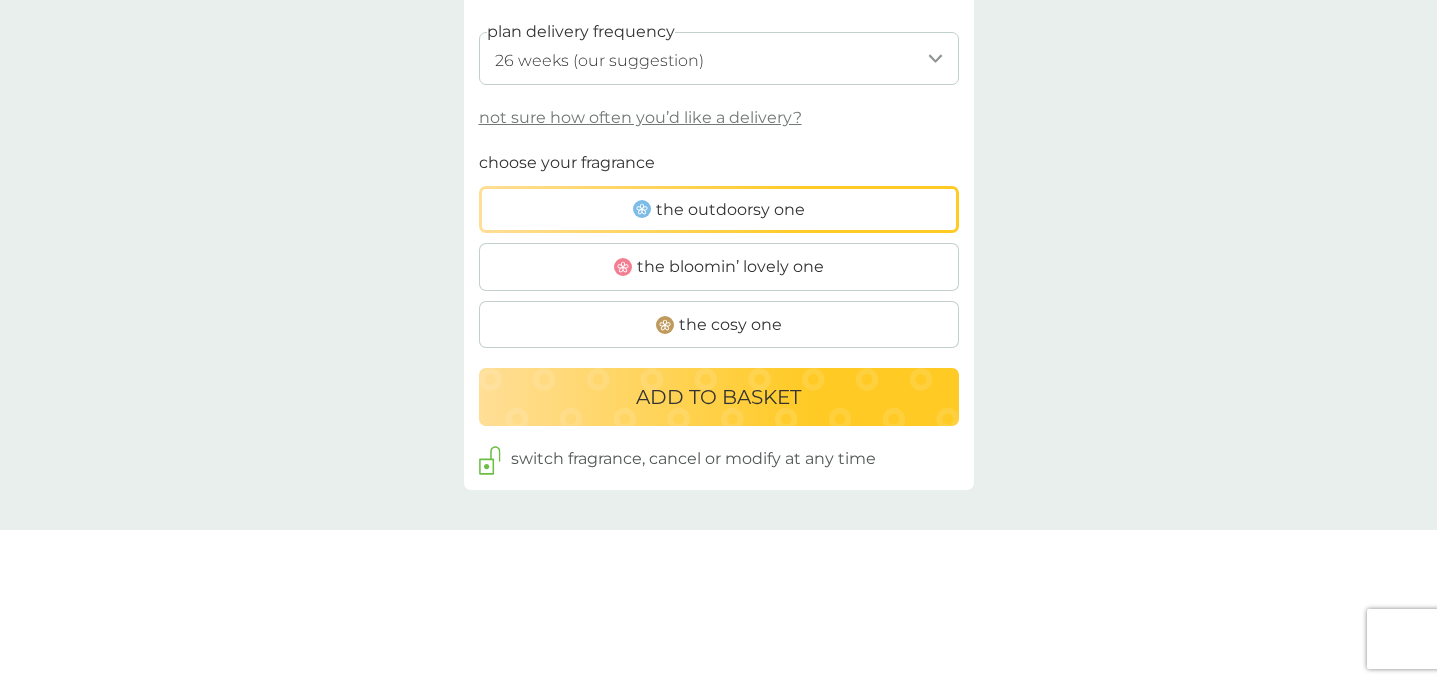 scroll, scrollTop: 1157, scrollLeft: 0, axis: vertical 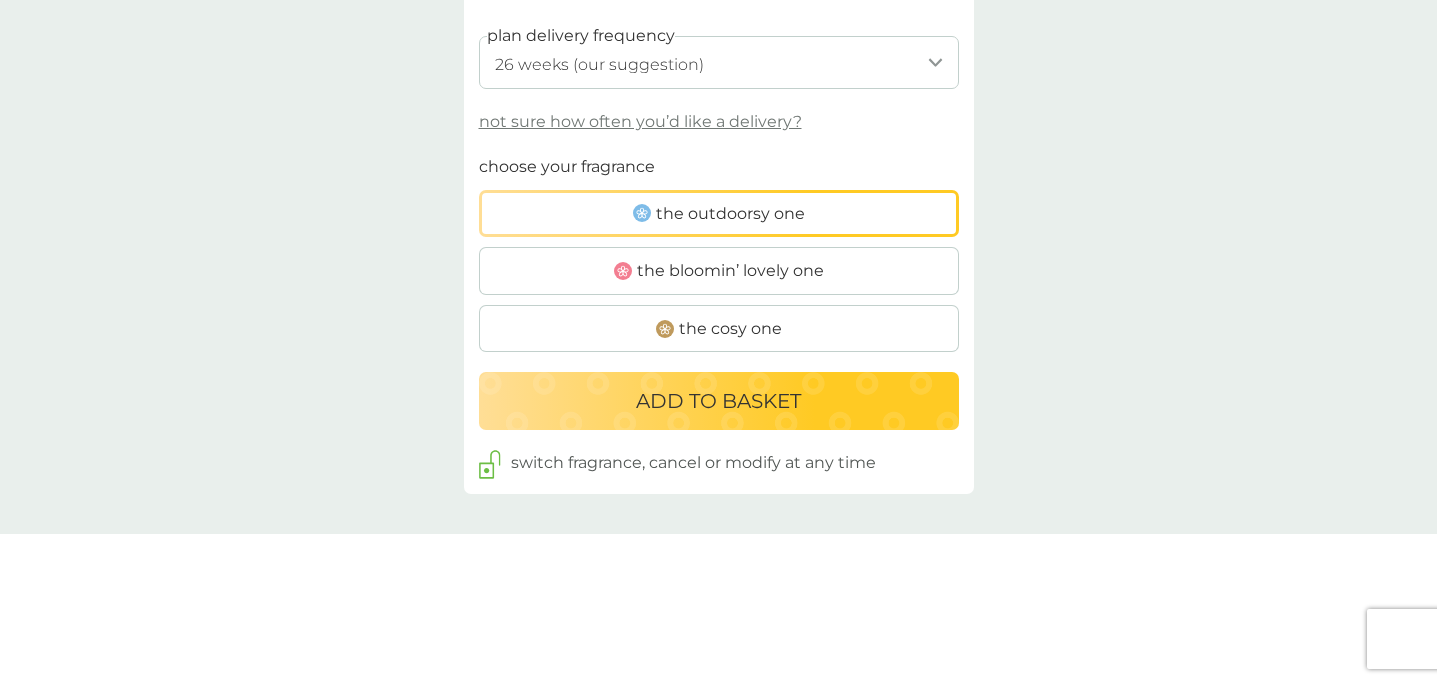 click on "the bloomin’ lovely one" at bounding box center (730, 271) 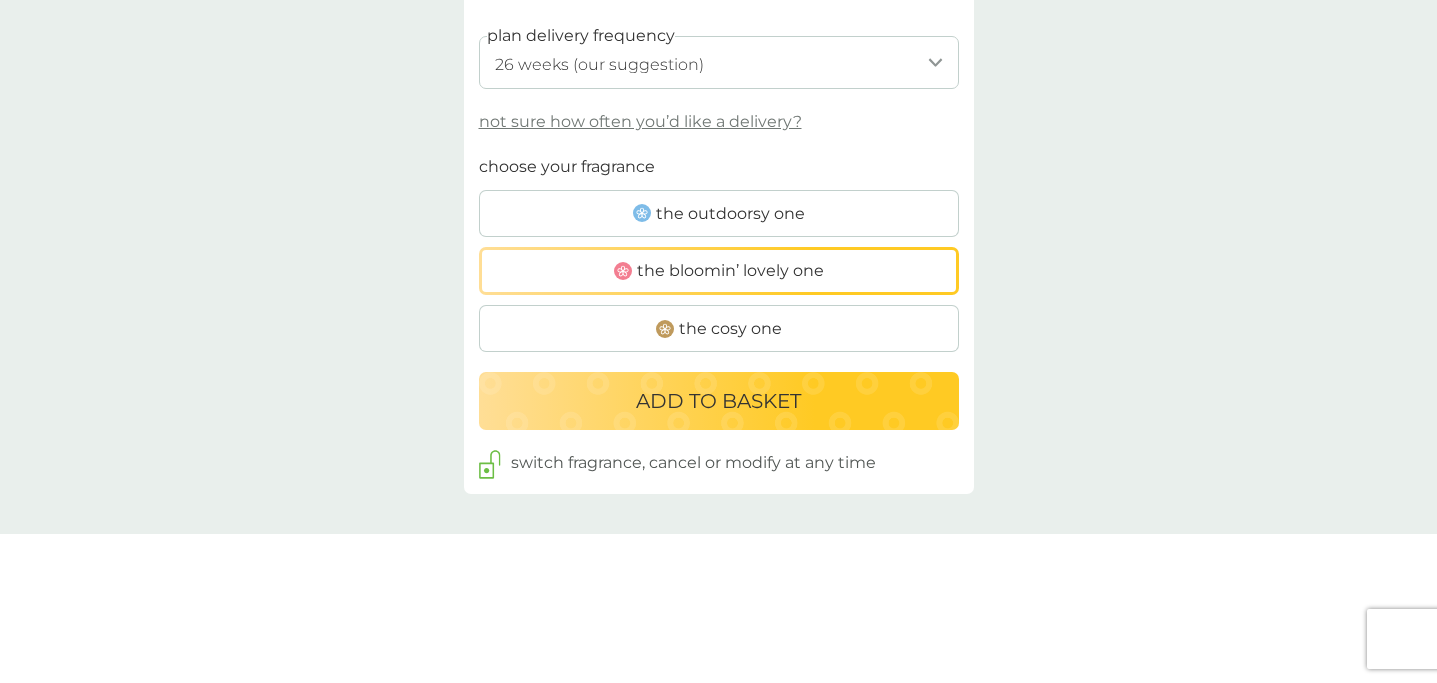 click on "ADD TO BASKET" at bounding box center (718, 401) 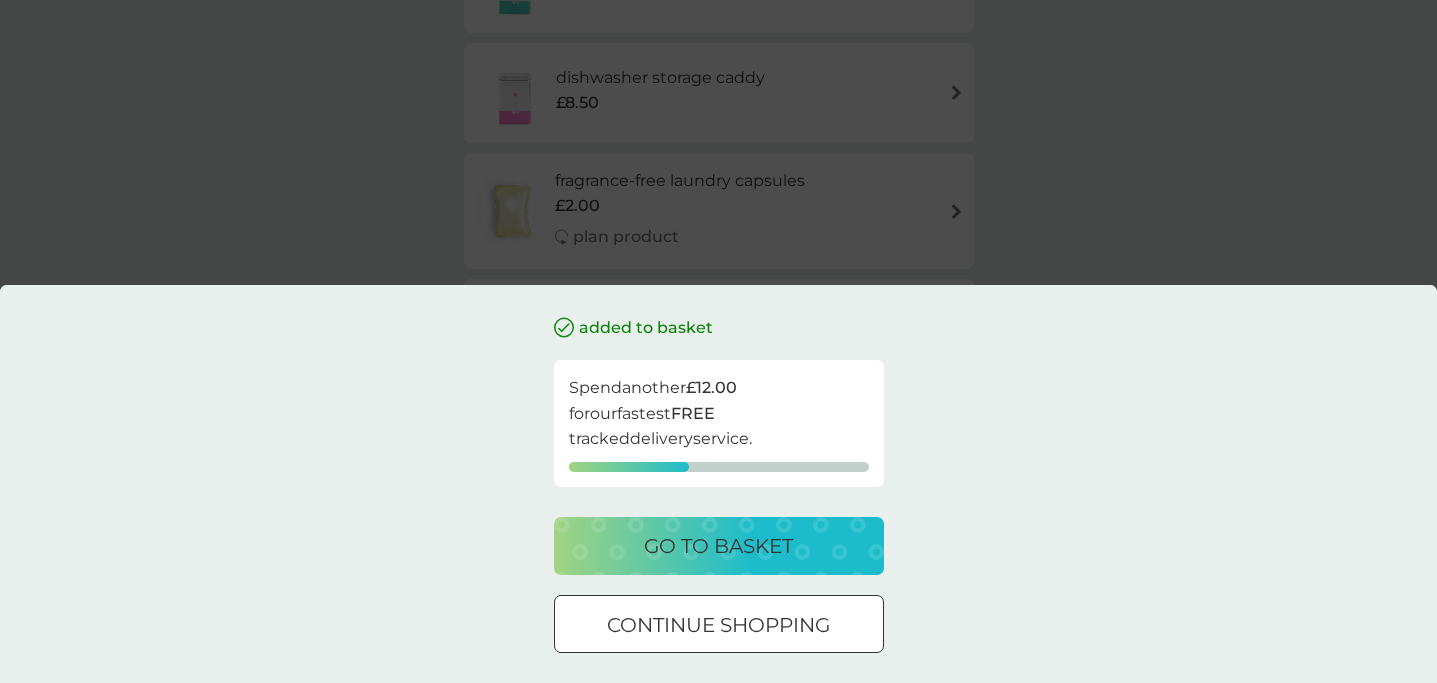 scroll, scrollTop: 0, scrollLeft: 0, axis: both 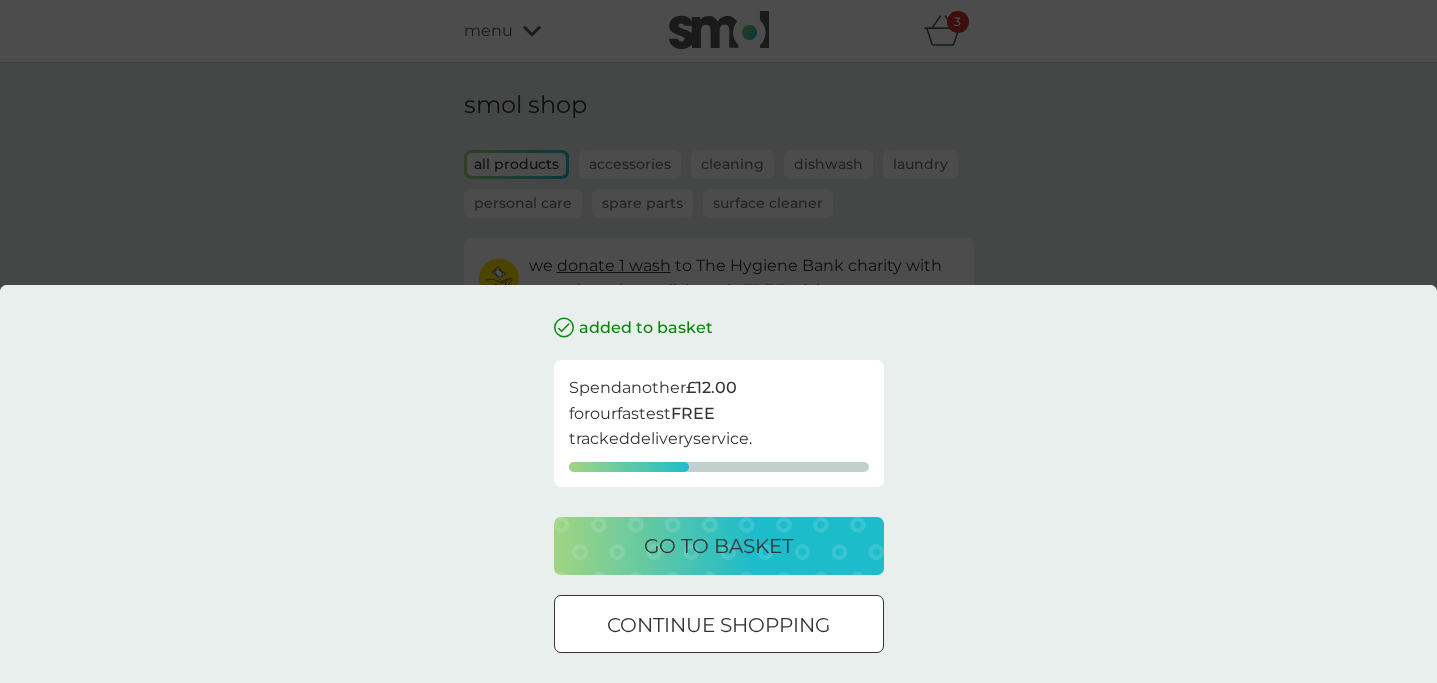 click on "continue shopping" at bounding box center [718, 625] 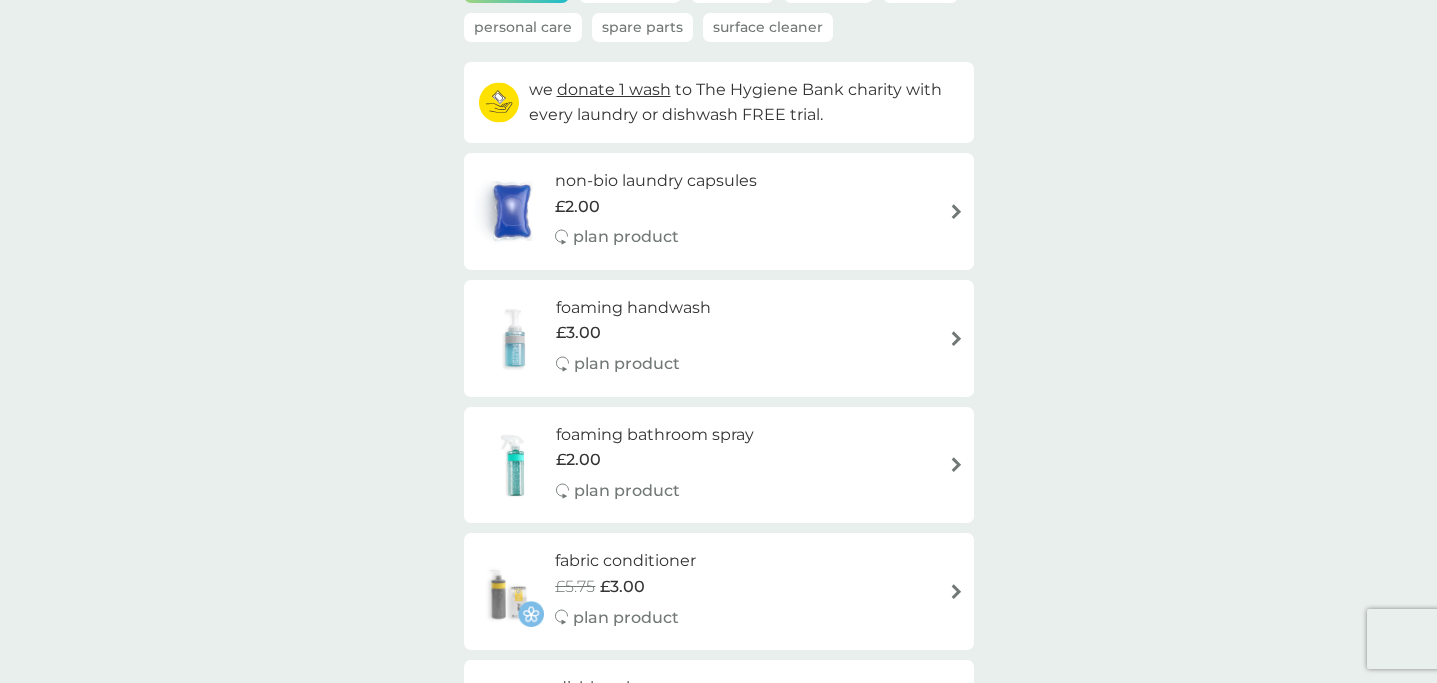 scroll, scrollTop: 138, scrollLeft: 0, axis: vertical 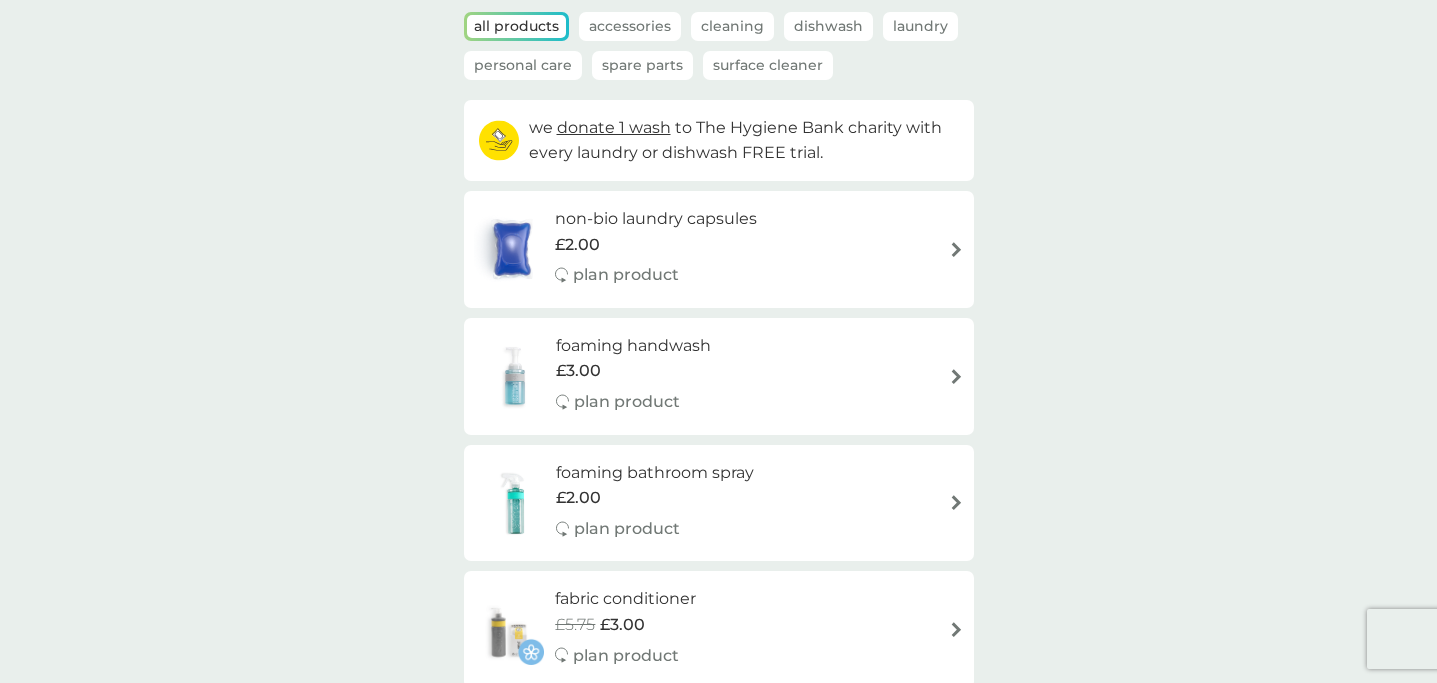 click on "foaming bathroom spray" at bounding box center [655, 473] 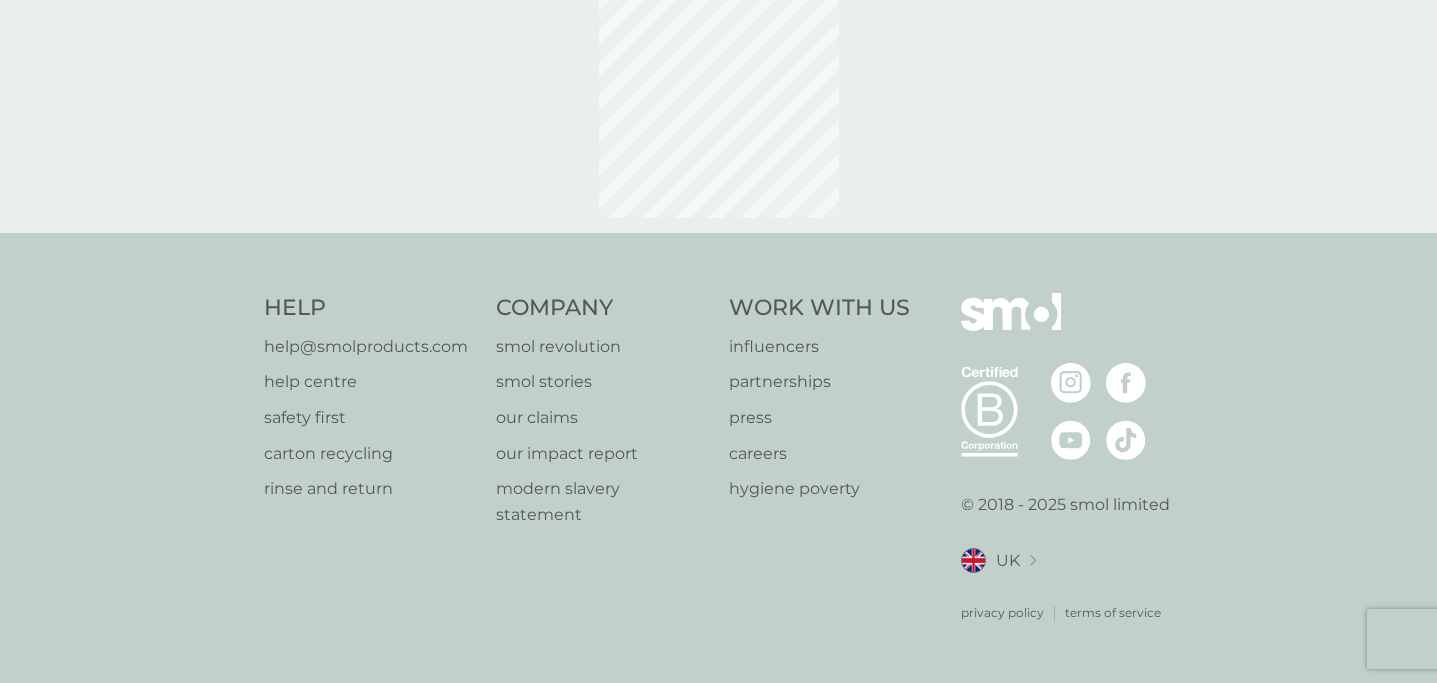scroll, scrollTop: 0, scrollLeft: 0, axis: both 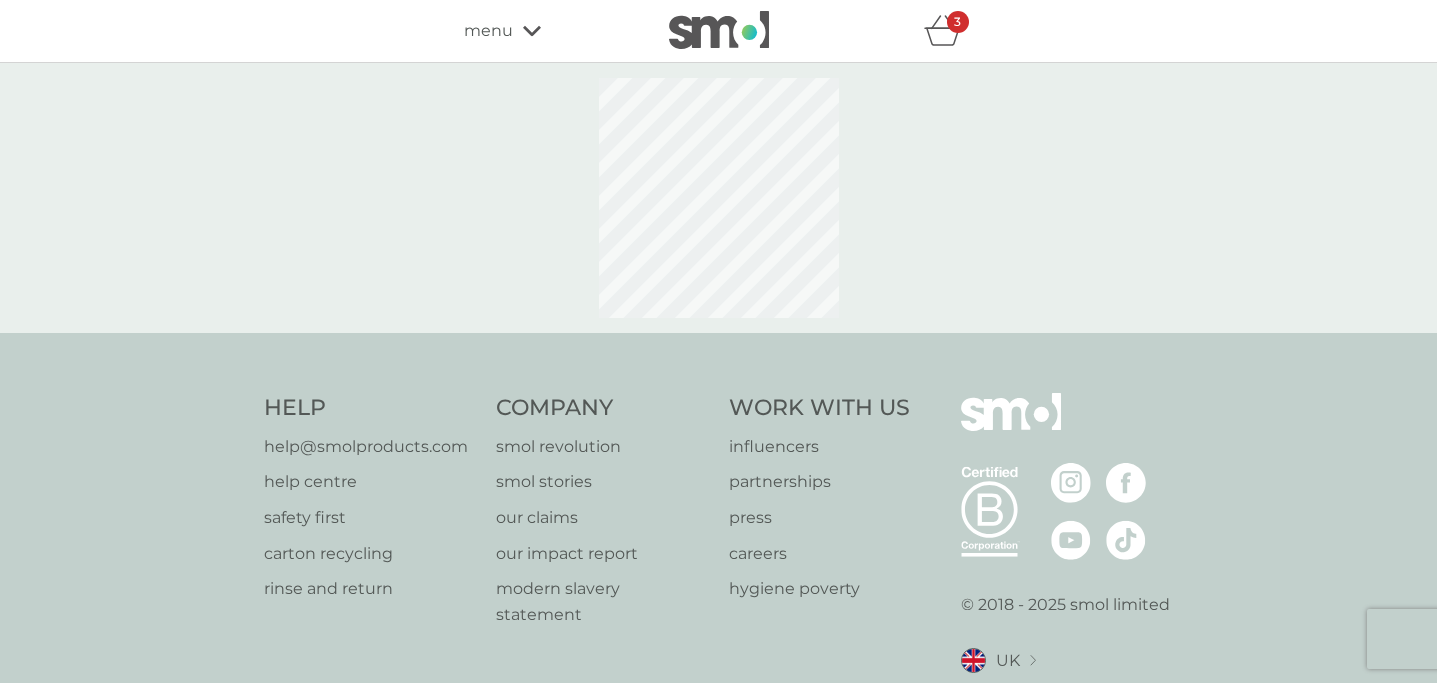 select on "182" 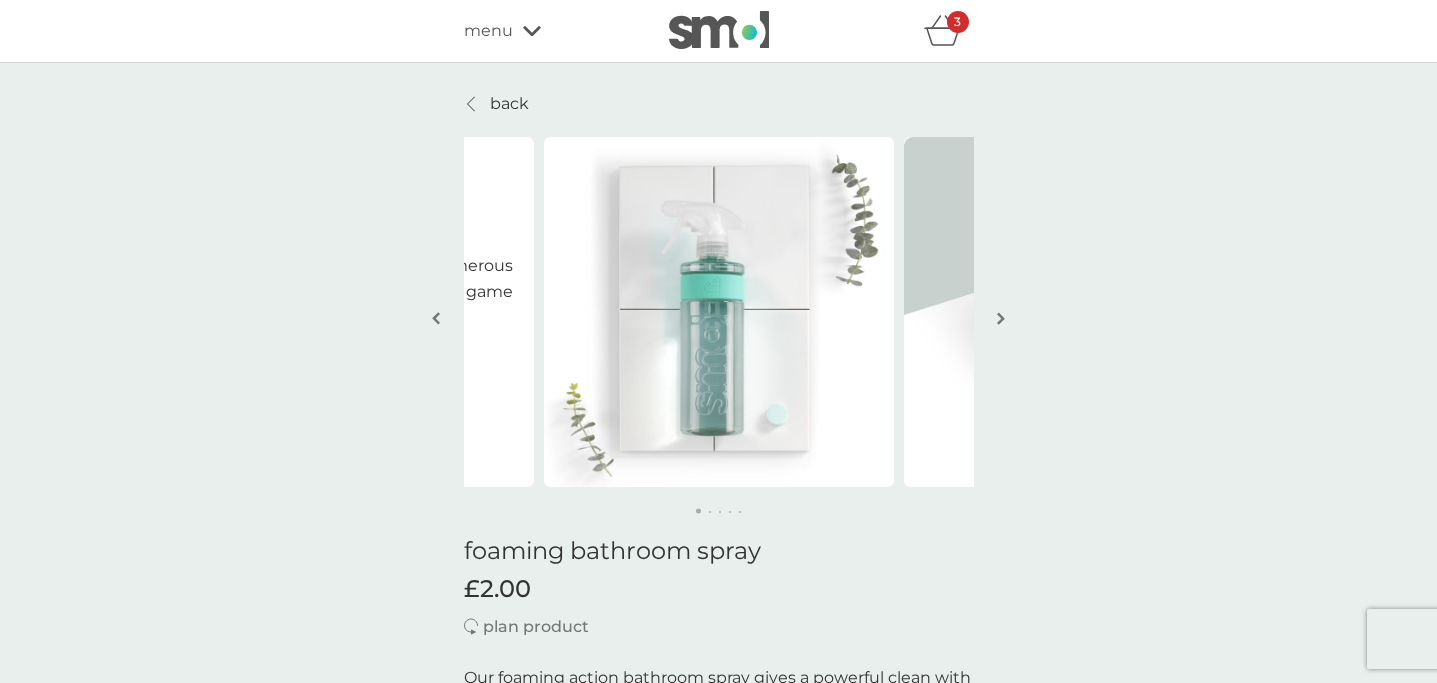 click at bounding box center [1001, 318] 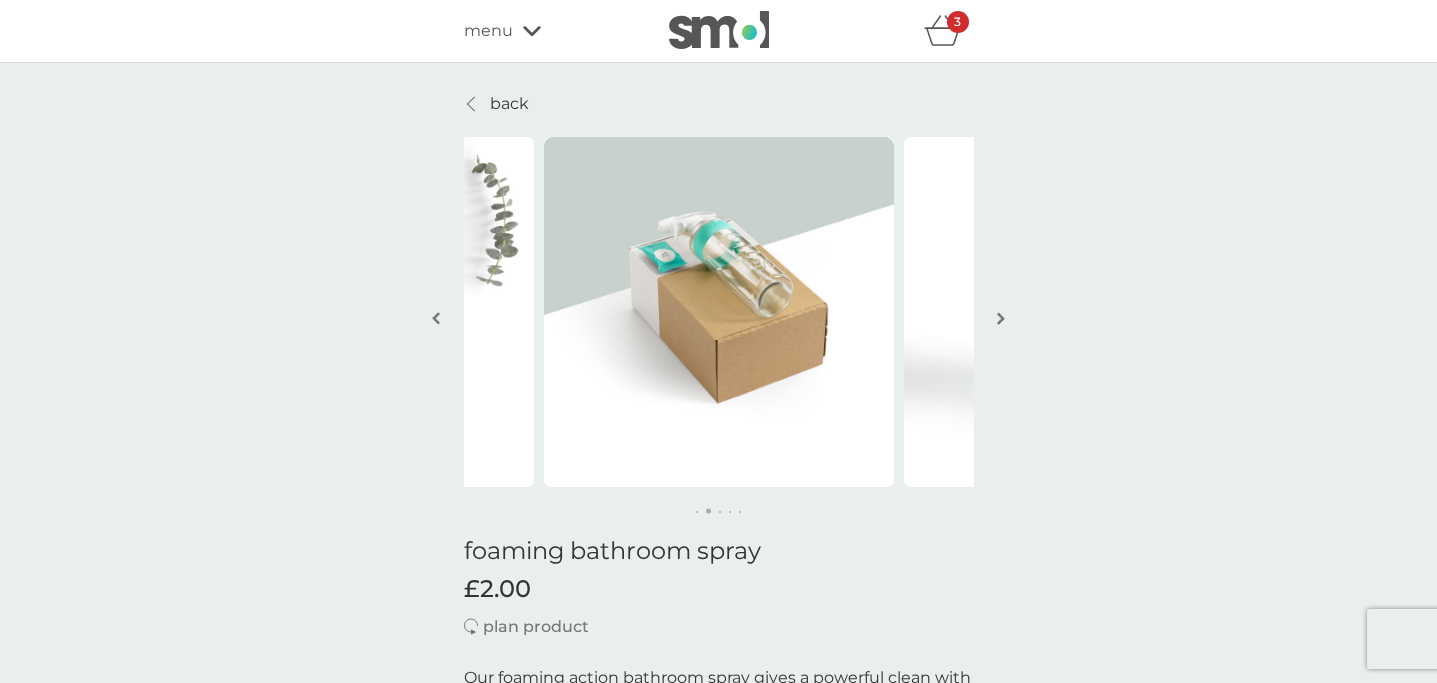 click at bounding box center [1001, 318] 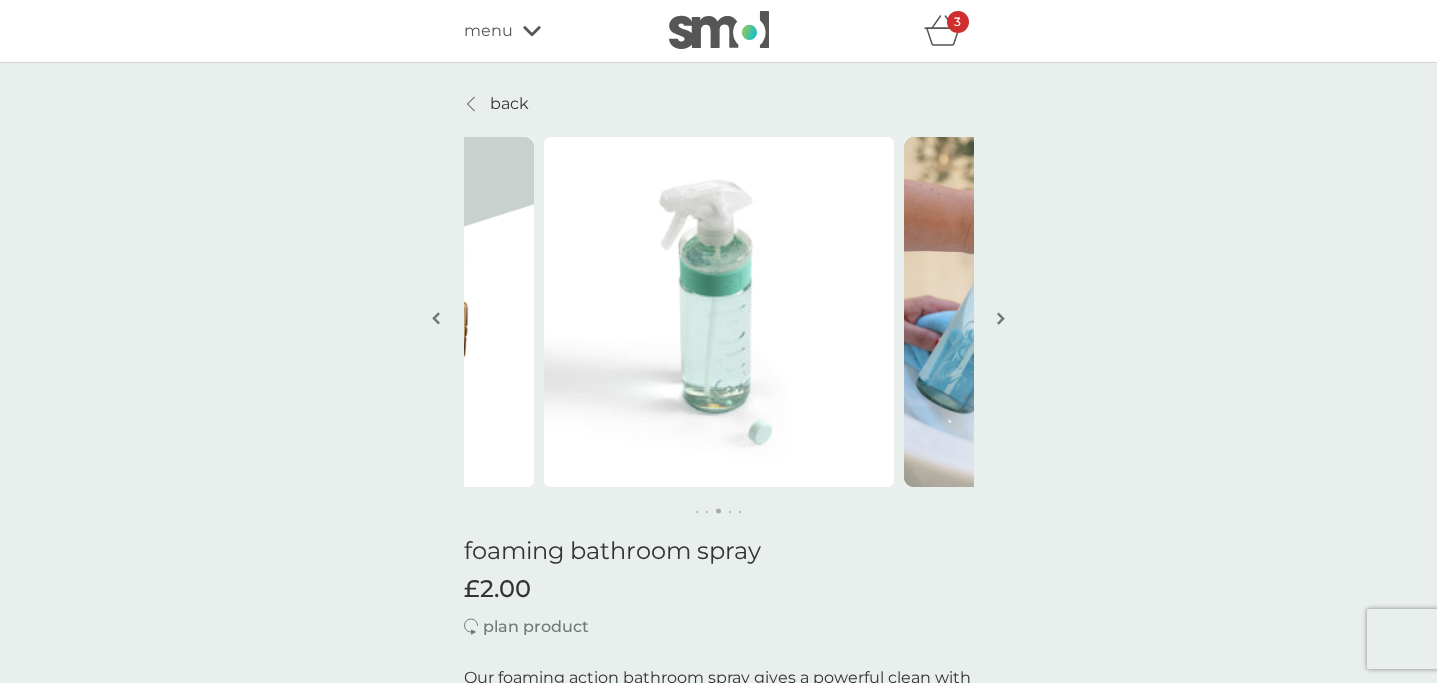 click at bounding box center (1001, 318) 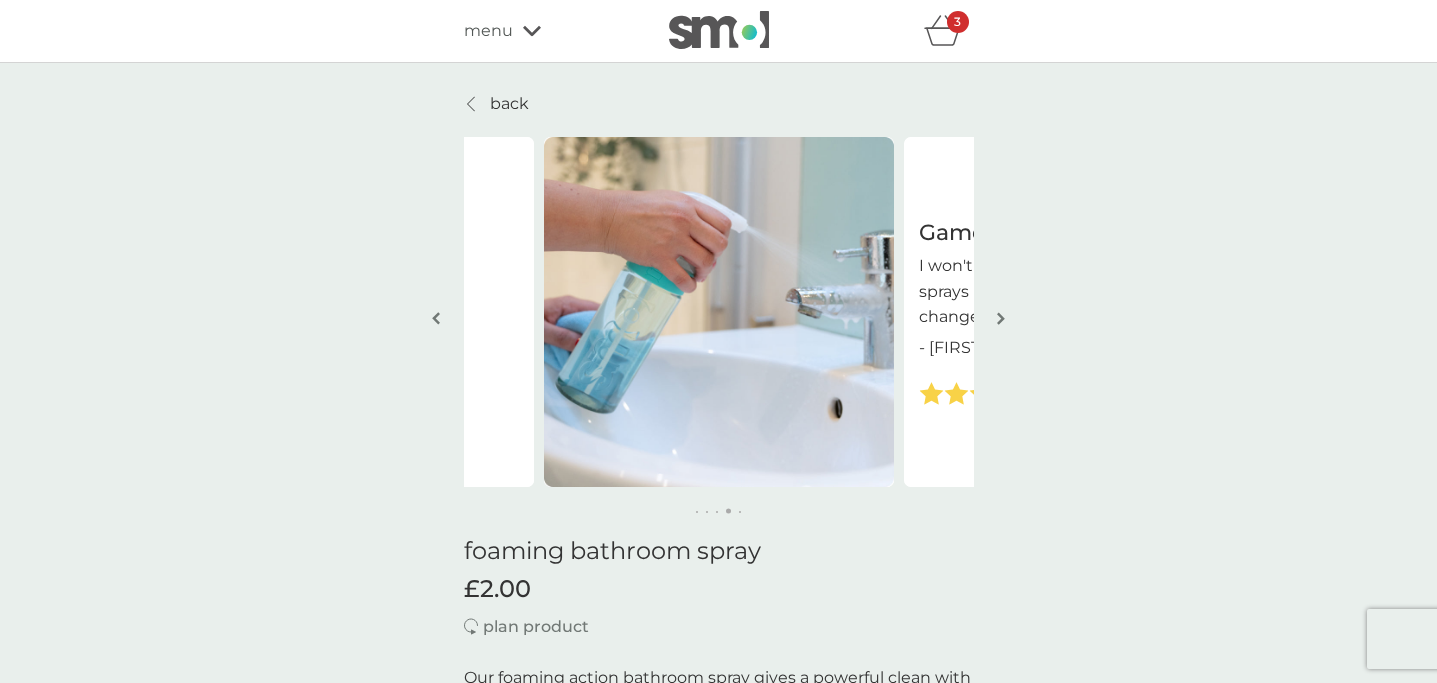 click at bounding box center (1001, 318) 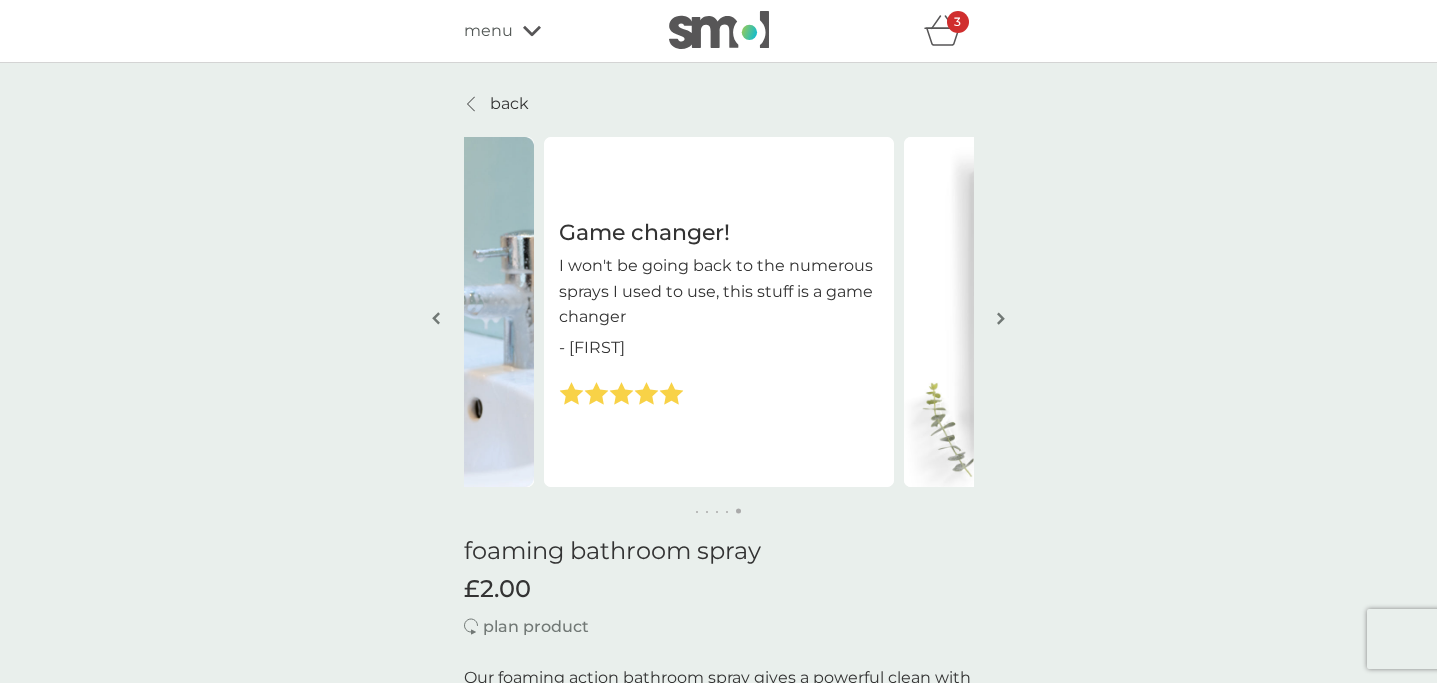 click at bounding box center (1001, 318) 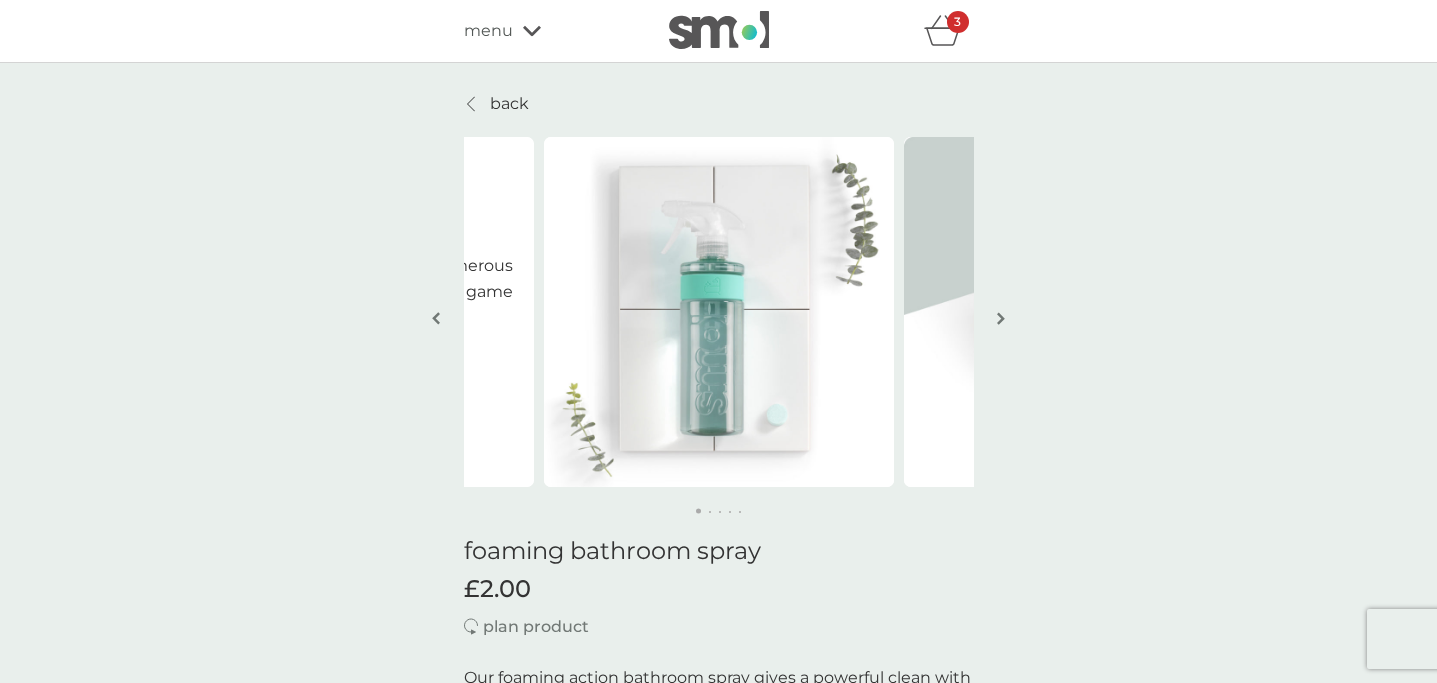 click at bounding box center [1001, 318] 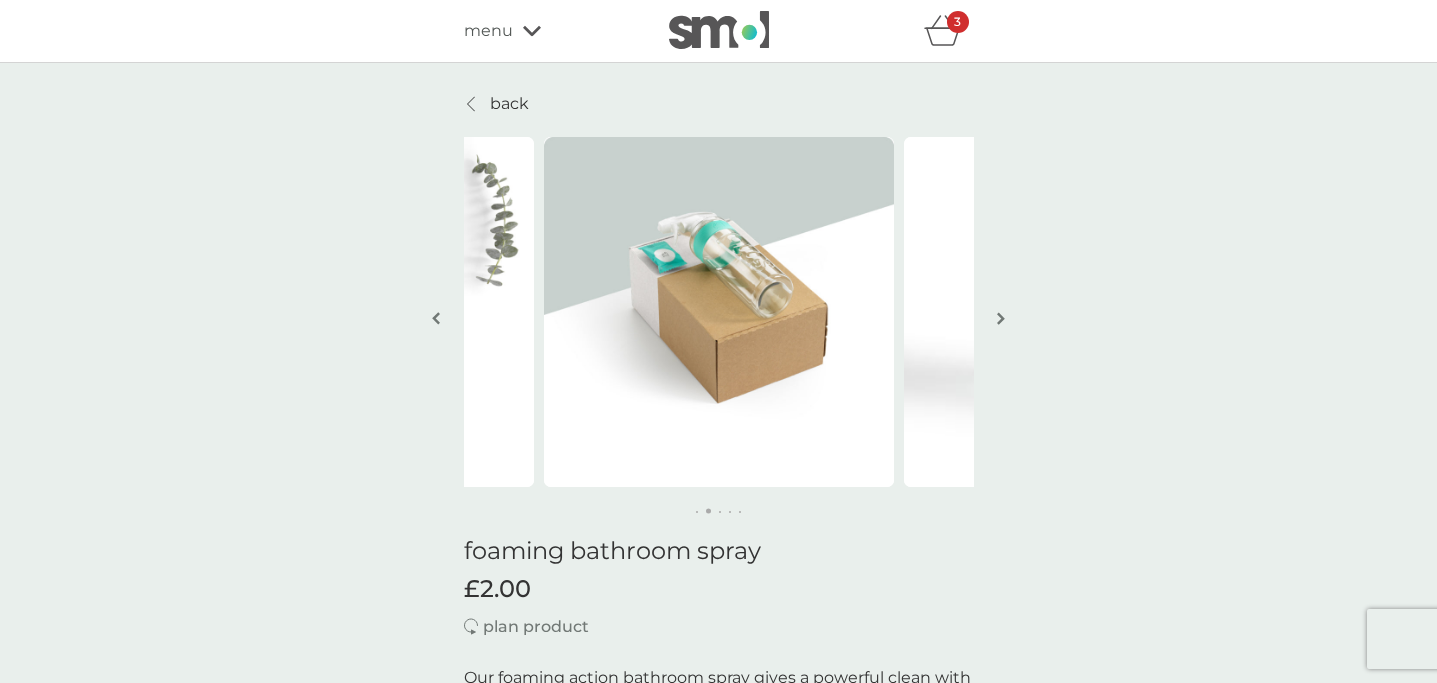 click at bounding box center [1001, 318] 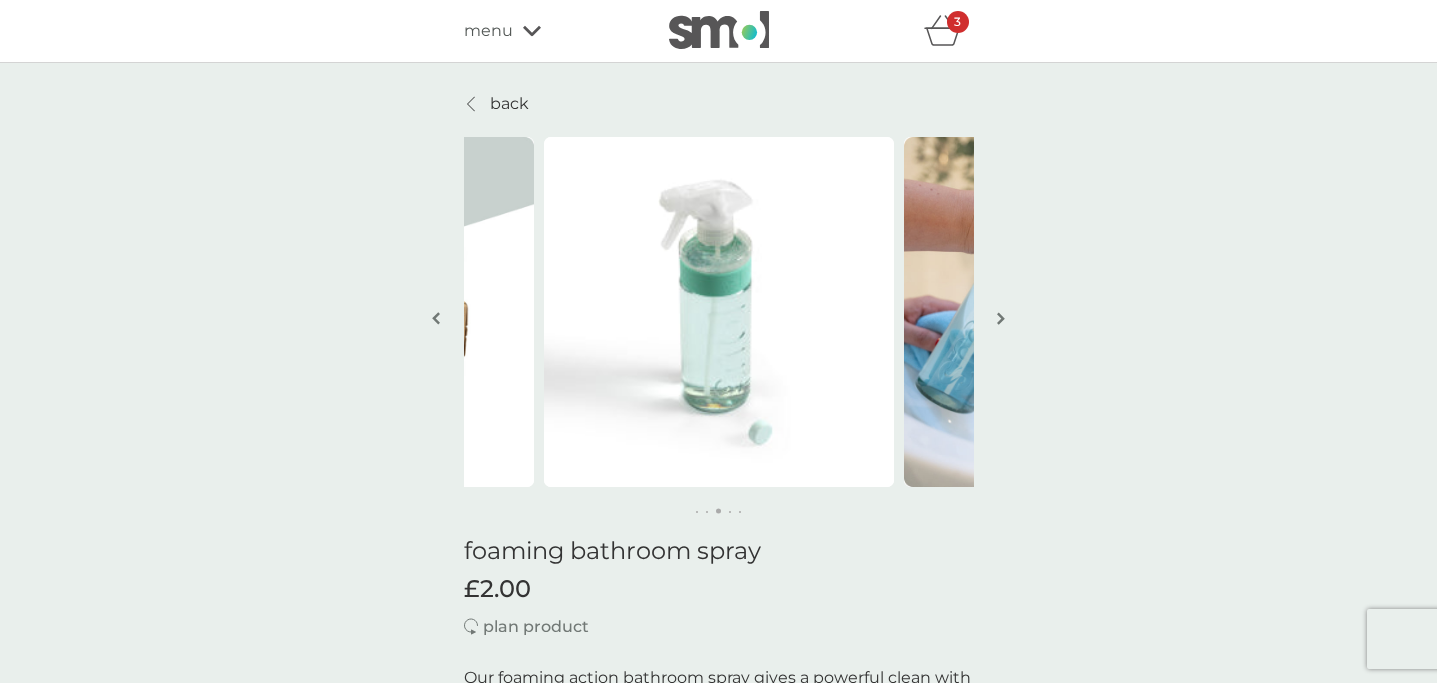 click at bounding box center [1001, 318] 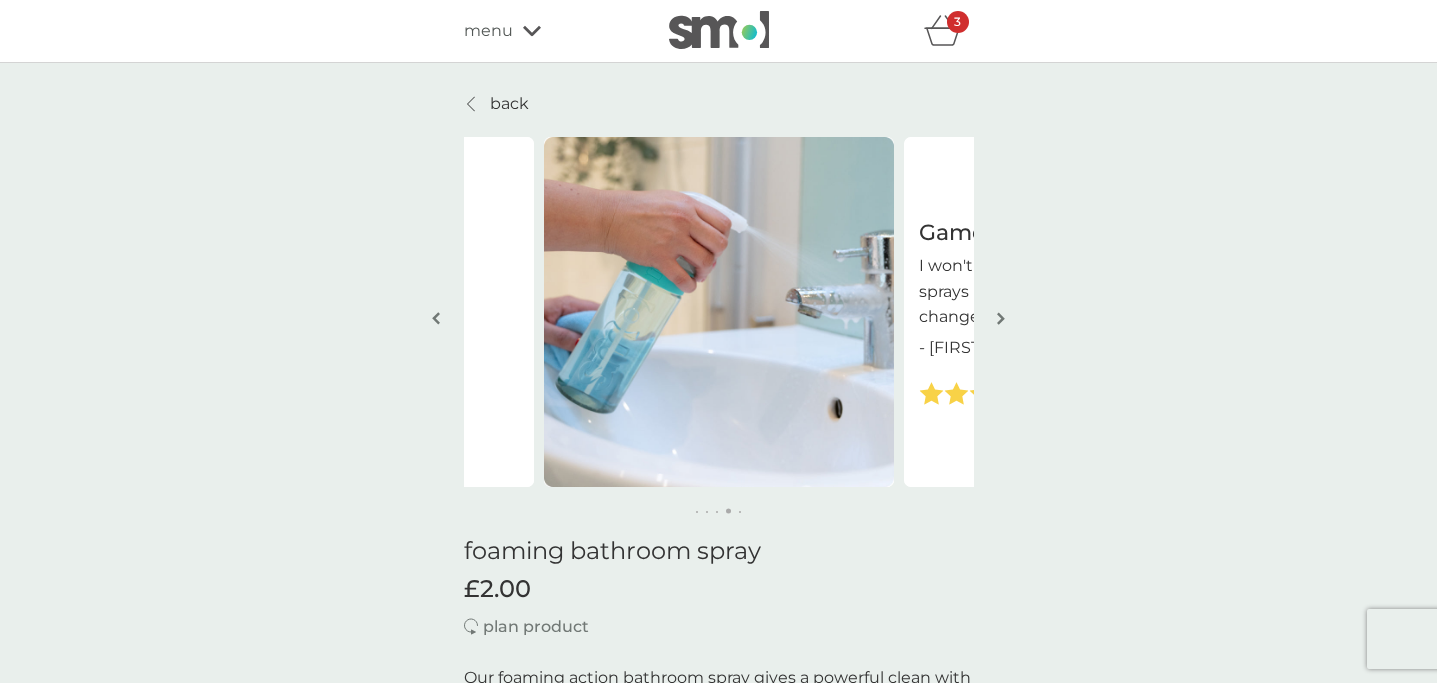 click at bounding box center [1001, 318] 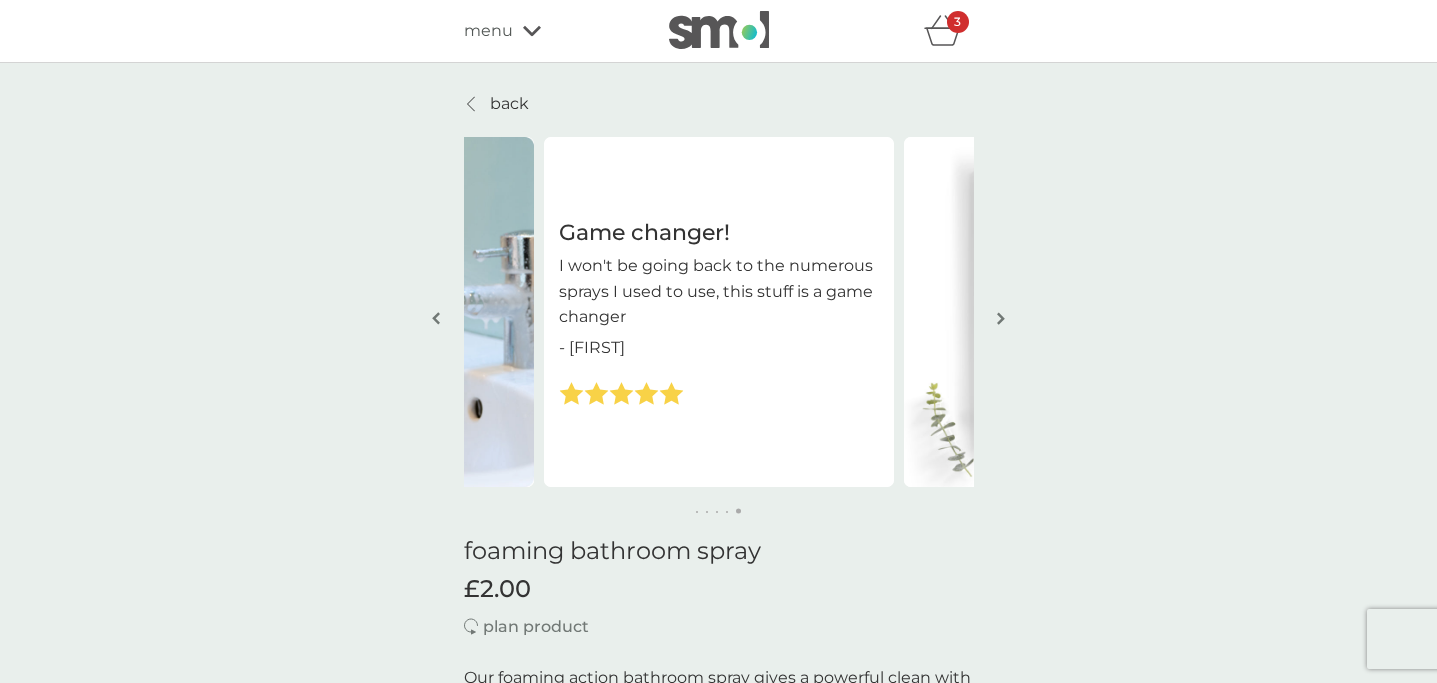 click at bounding box center [1001, 318] 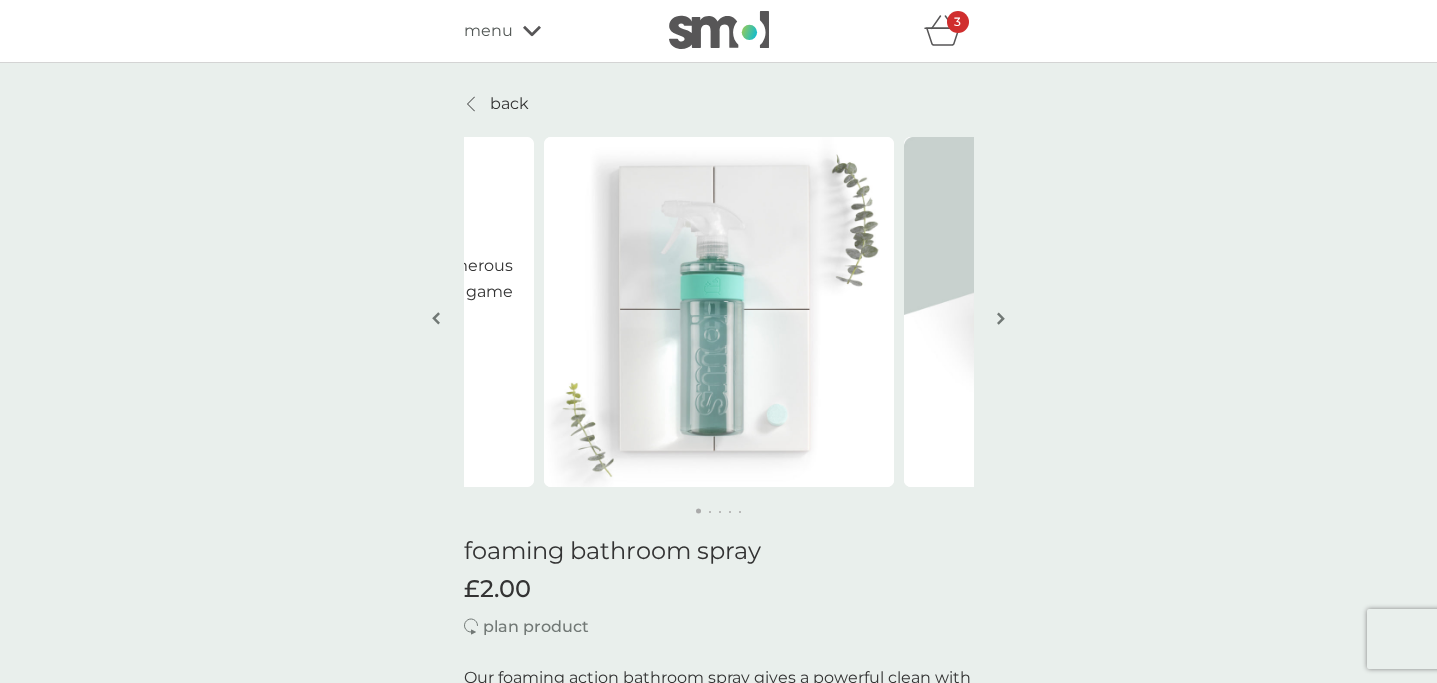 click at bounding box center (1001, 318) 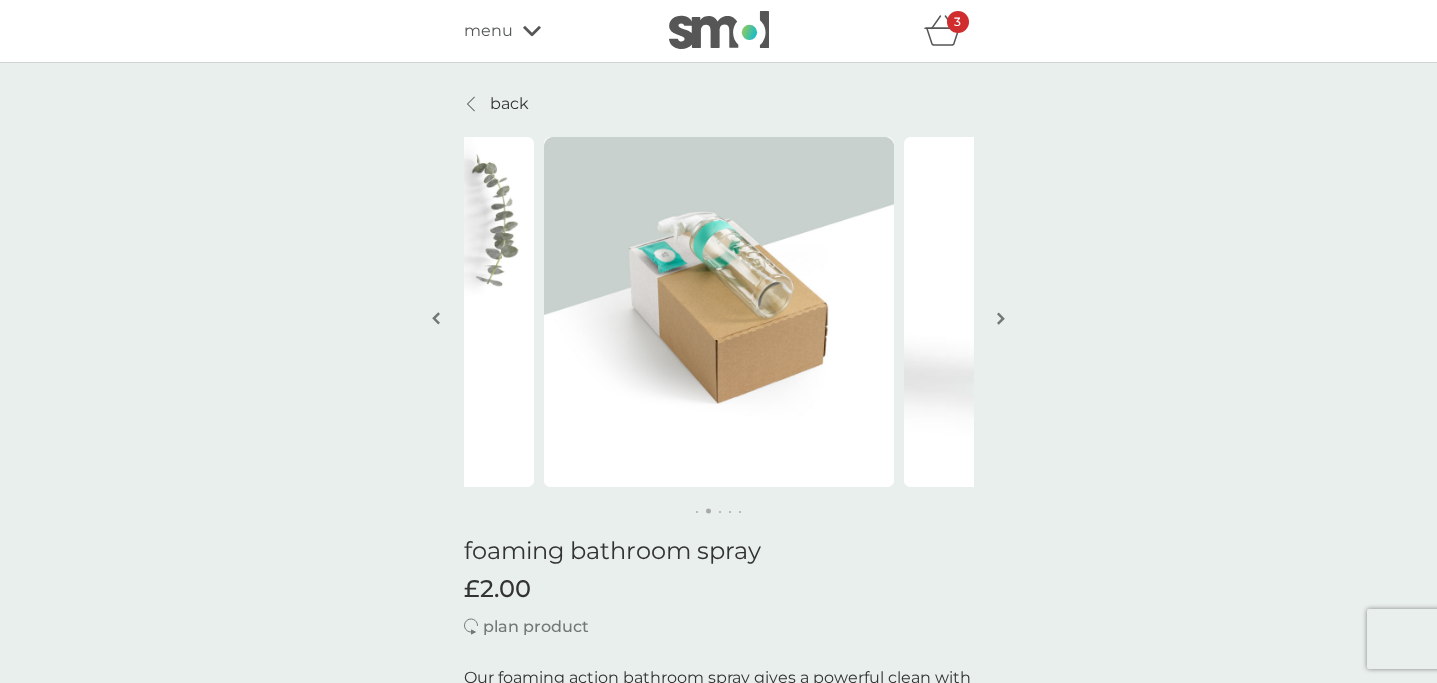 click at bounding box center (1001, 318) 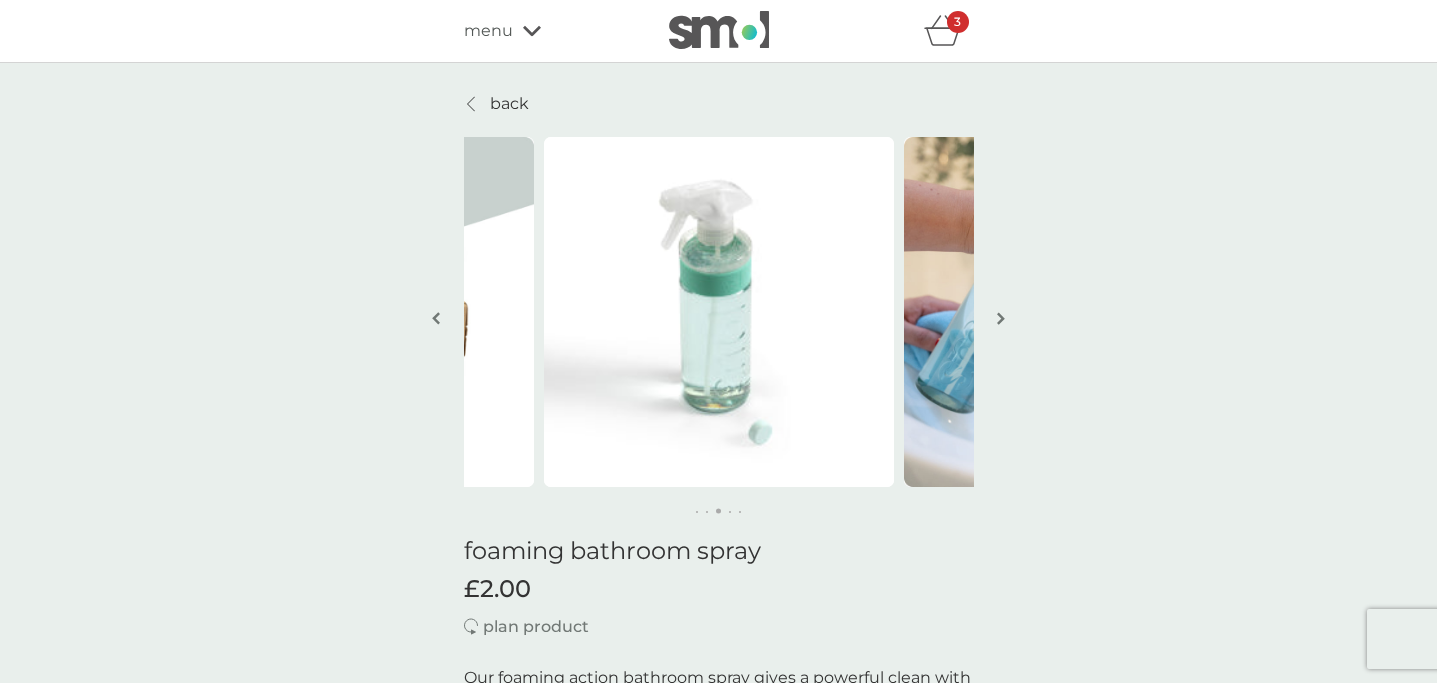 click at bounding box center [1001, 318] 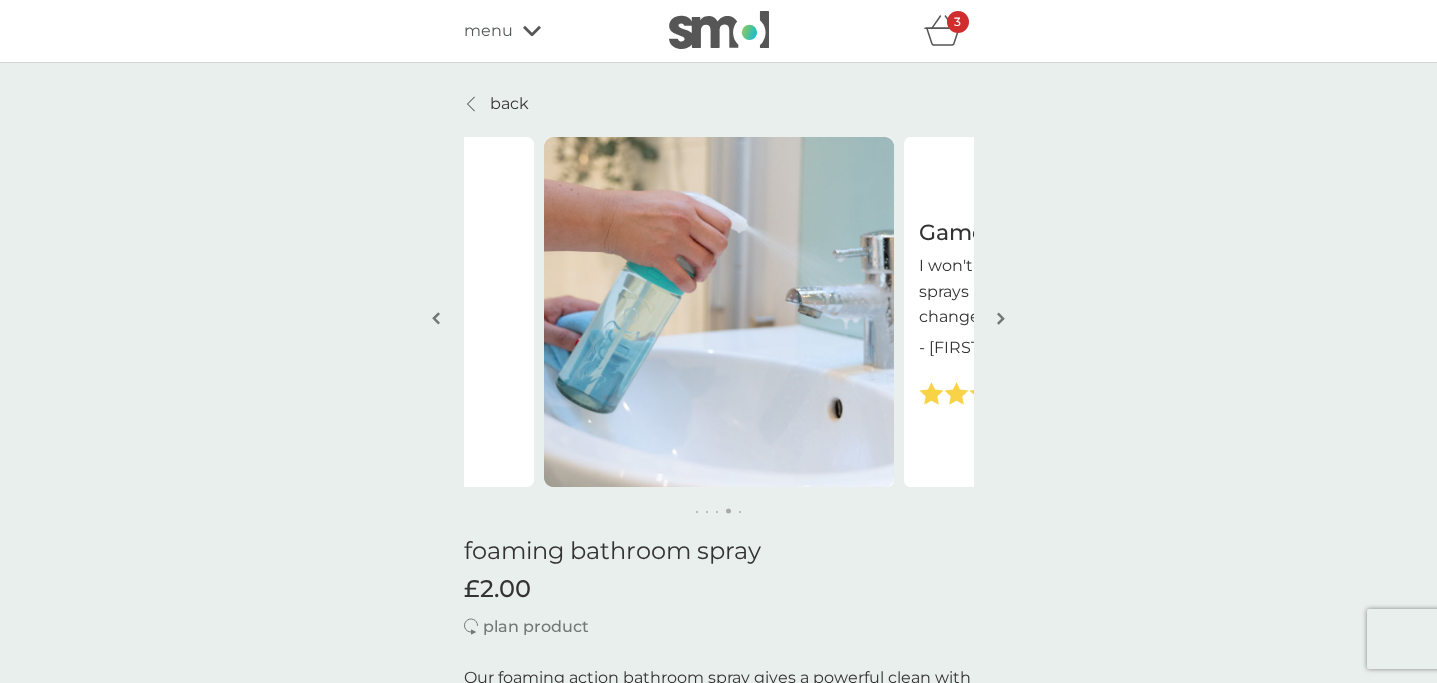 click at bounding box center (1001, 318) 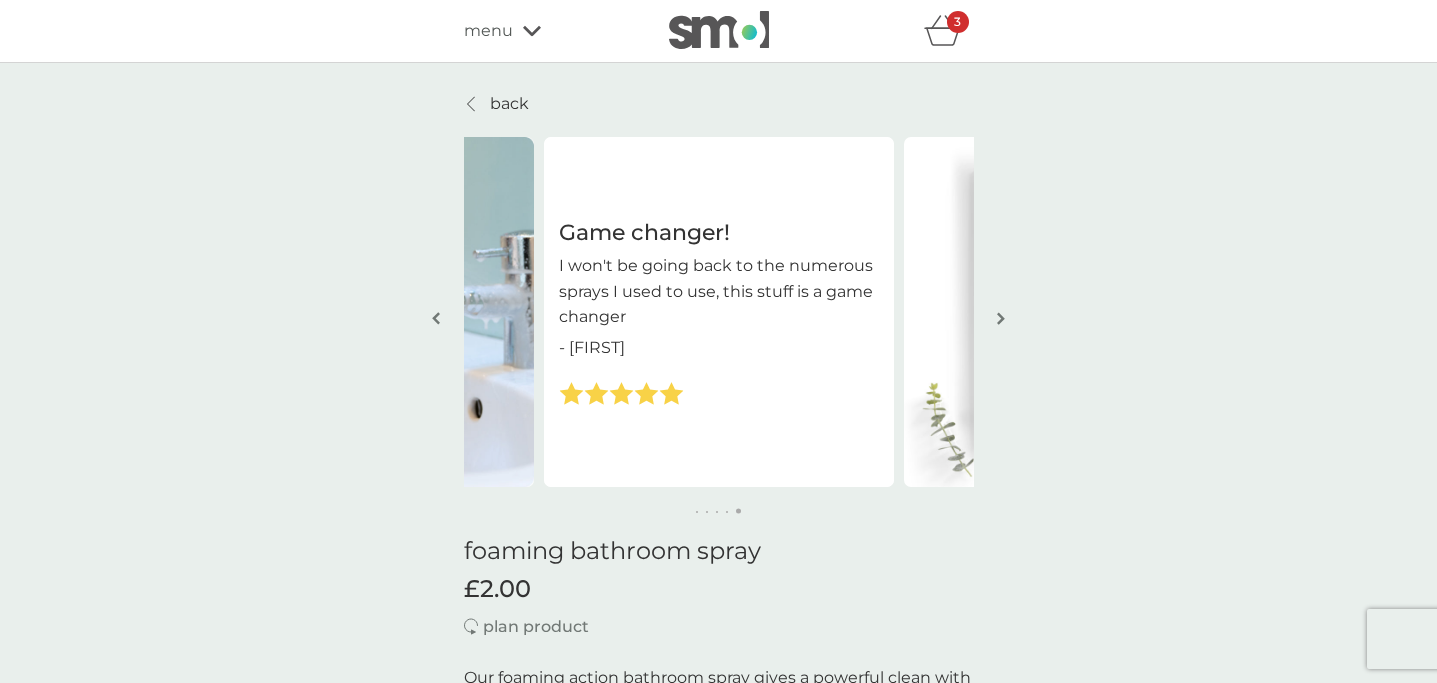 click at bounding box center [1001, 318] 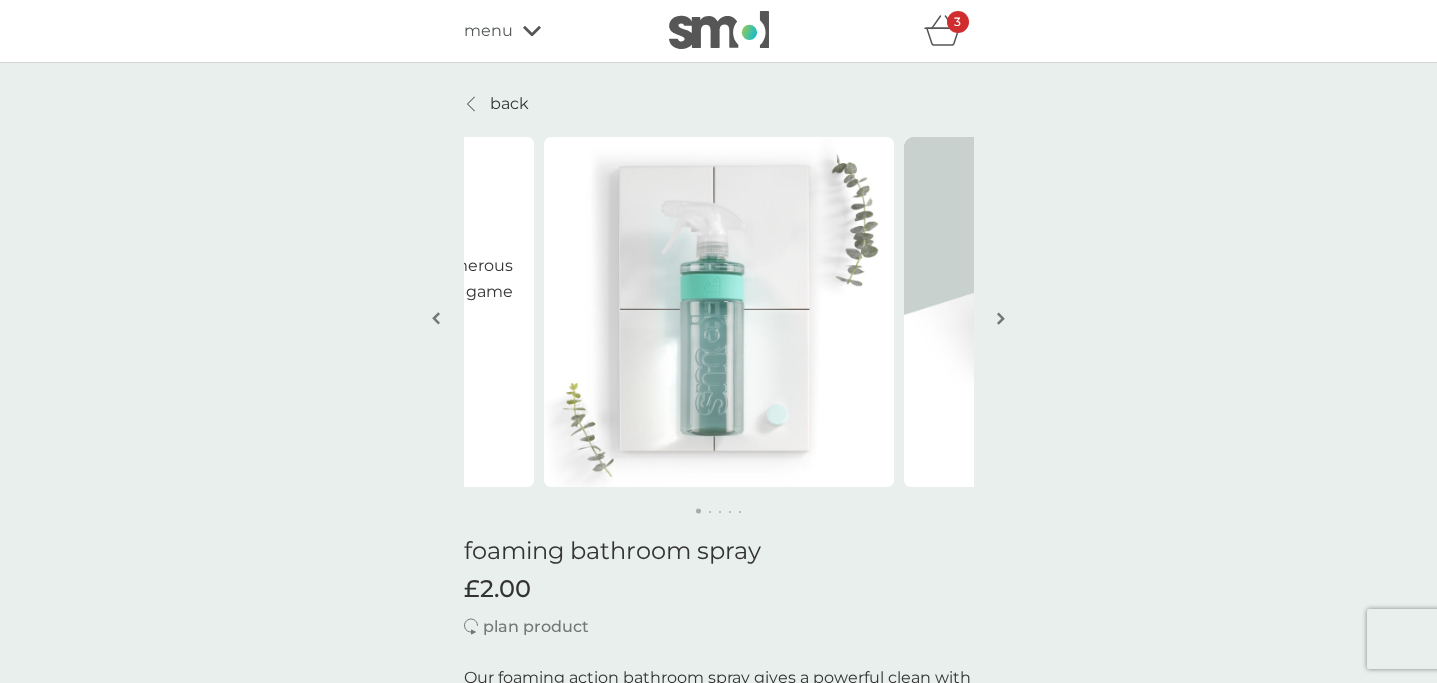 click at bounding box center (1001, 318) 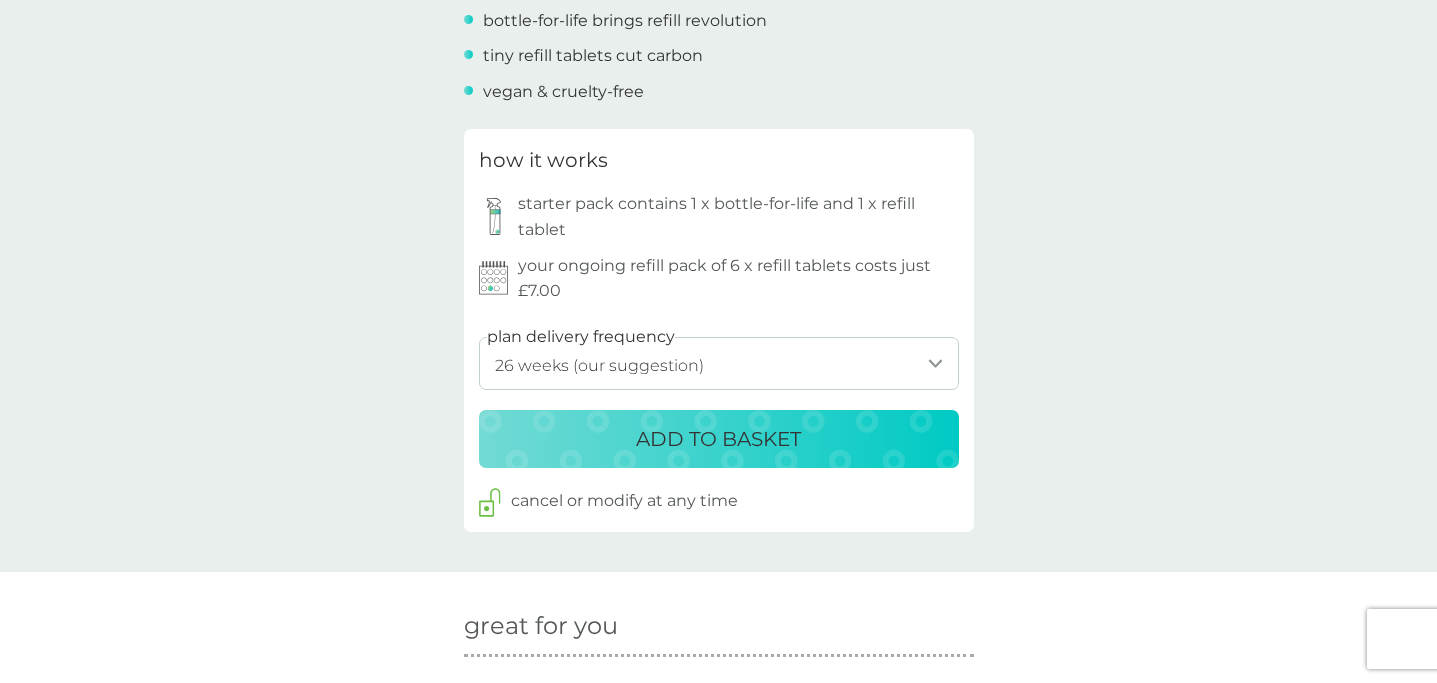 scroll, scrollTop: 941, scrollLeft: 0, axis: vertical 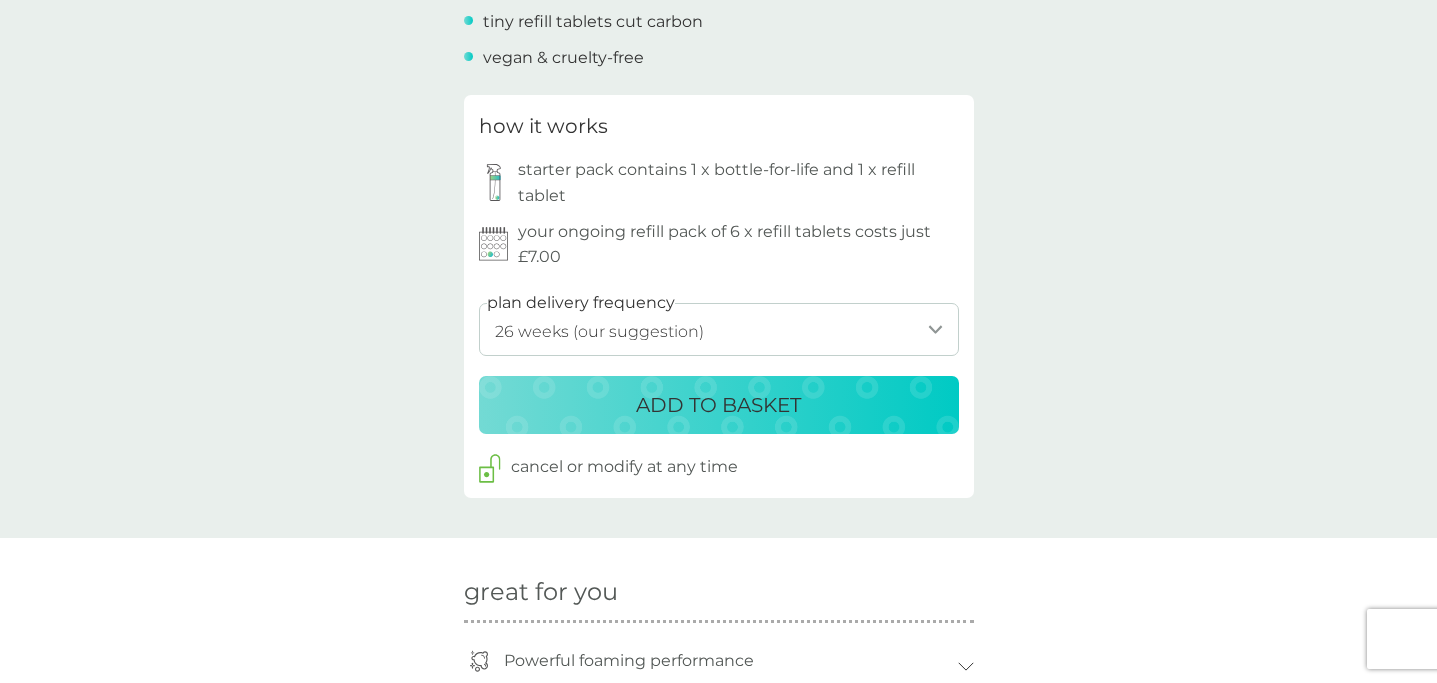 click on "1 week  2 weeks  3 weeks  4 weeks  5 weeks  6 weeks  7 weeks  8 weeks  9 weeks  10 weeks  11 weeks  12 weeks  13 weeks  14 weeks  15 weeks  16 weeks  17 weeks  18 weeks  19 weeks  20 weeks  21 weeks  22 weeks  23 weeks  24 weeks  25 weeks  26 weeks (our suggestion) 27 weeks  28 weeks  29 weeks  30 weeks  31 weeks  32 weeks  33 weeks  34 weeks  35 weeks" at bounding box center [719, 329] 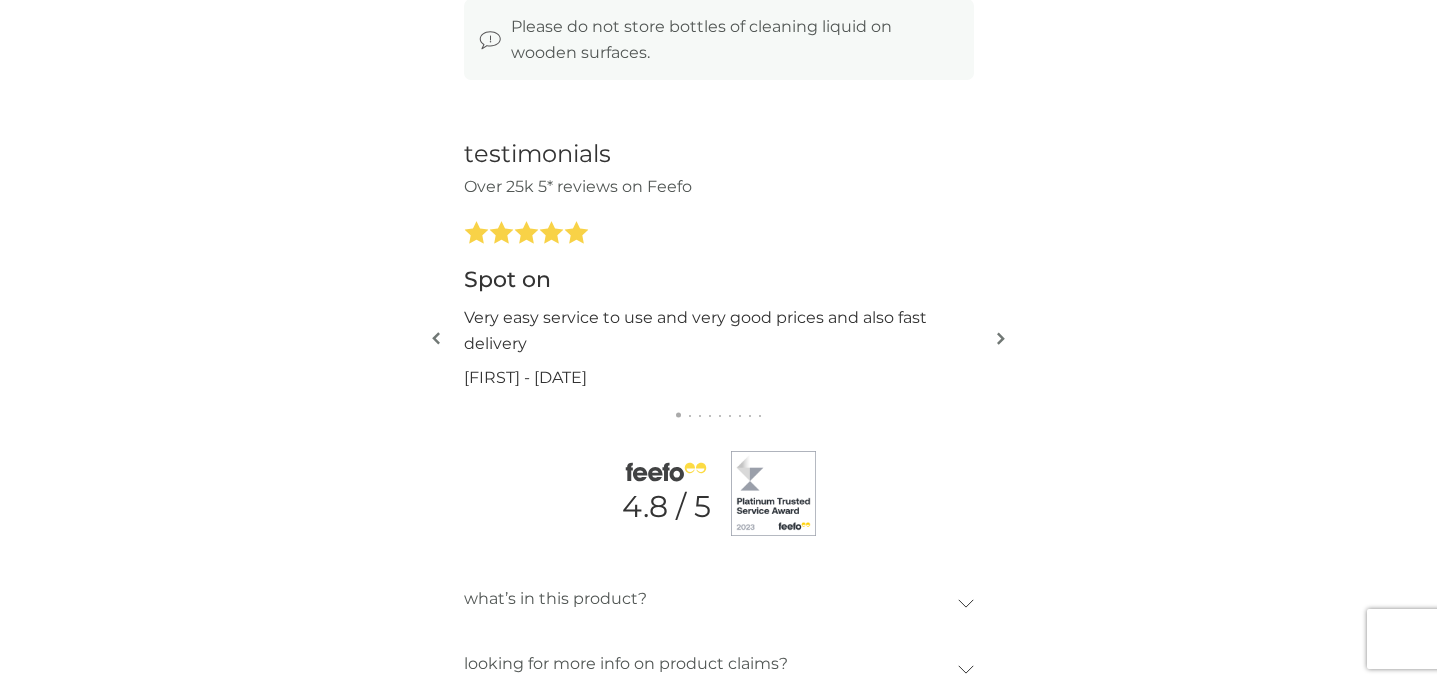 scroll, scrollTop: 2639, scrollLeft: 0, axis: vertical 